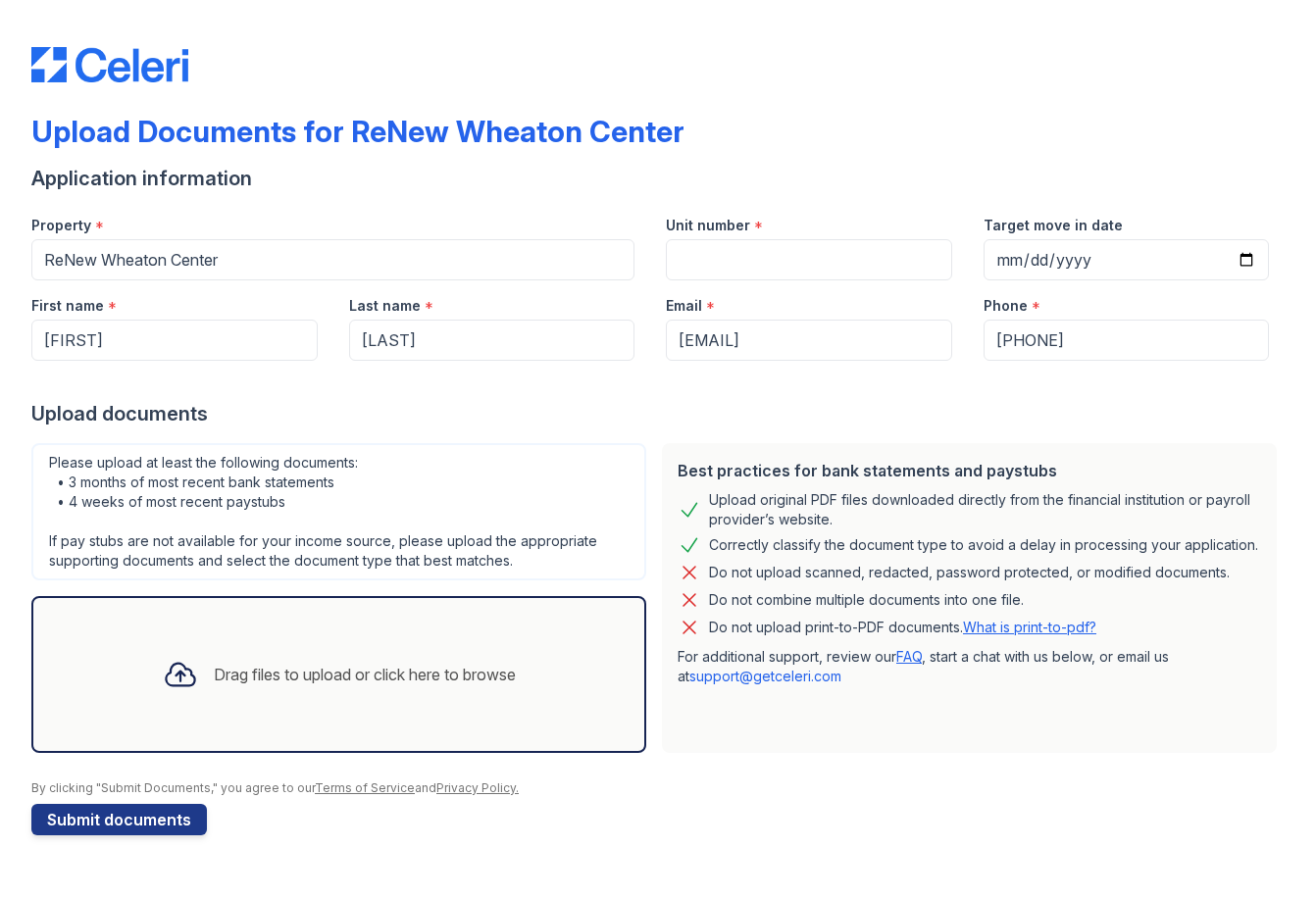 scroll, scrollTop: 0, scrollLeft: 0, axis: both 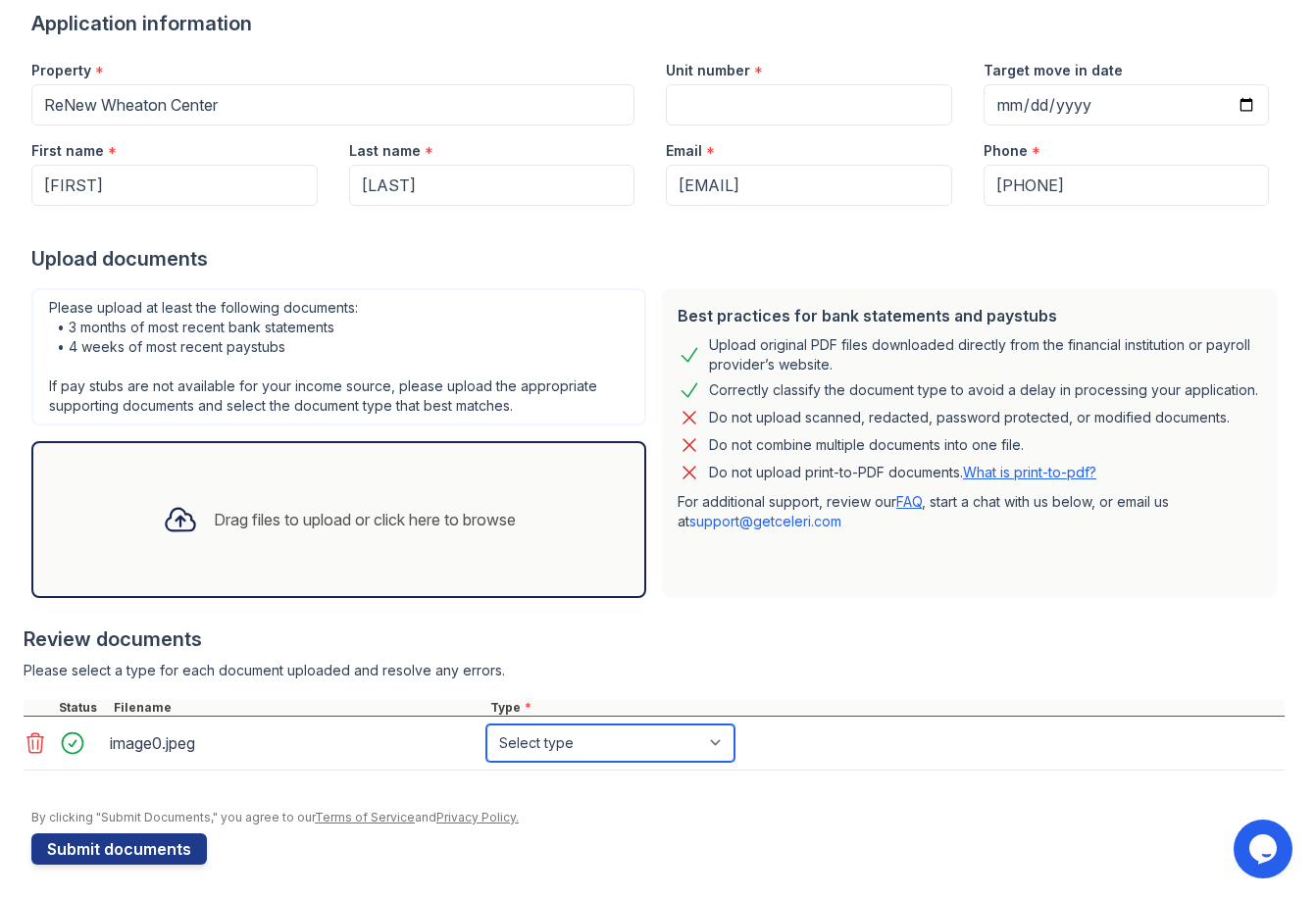 click on "Select type
Paystub
Bank Statement
Offer Letter
Tax Documents
Benefit Award Letter
Investment Account Statement
Other" at bounding box center (610, 743) 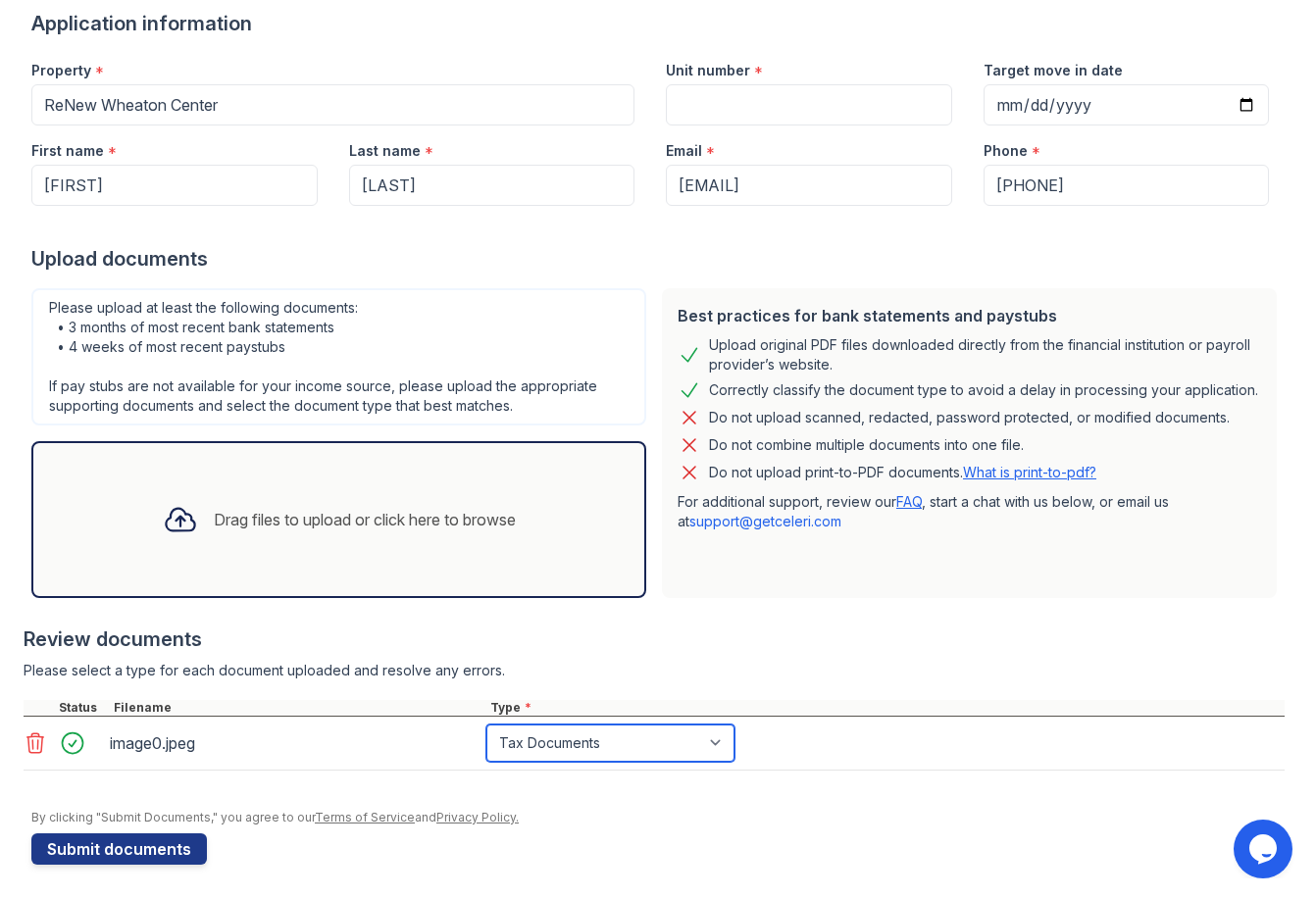 click on "Select type
Paystub
Bank Statement
Offer Letter
Tax Documents
Benefit Award Letter
Investment Account Statement
Other" at bounding box center (610, 743) 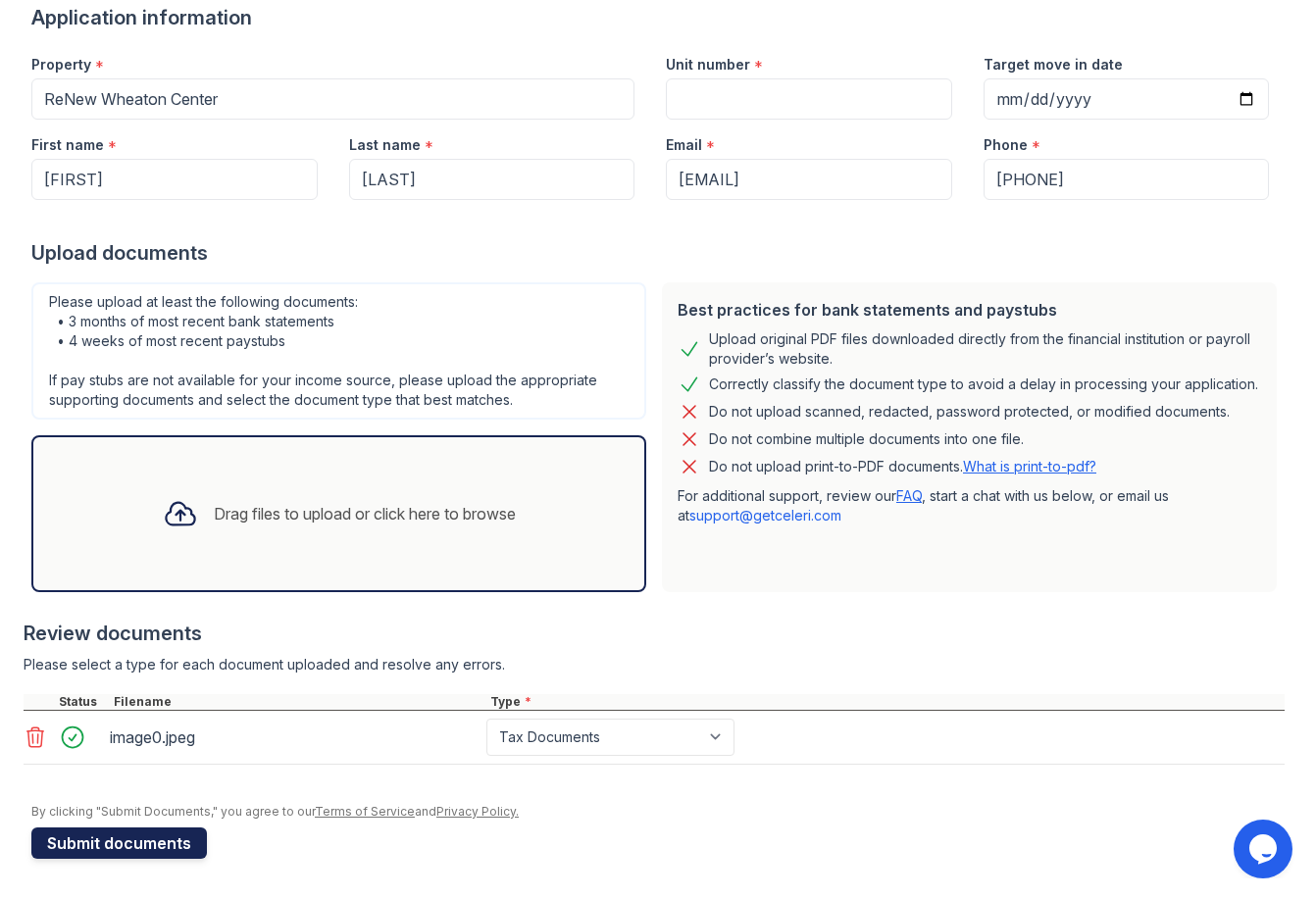 click on "Submit documents" at bounding box center (119, 843) 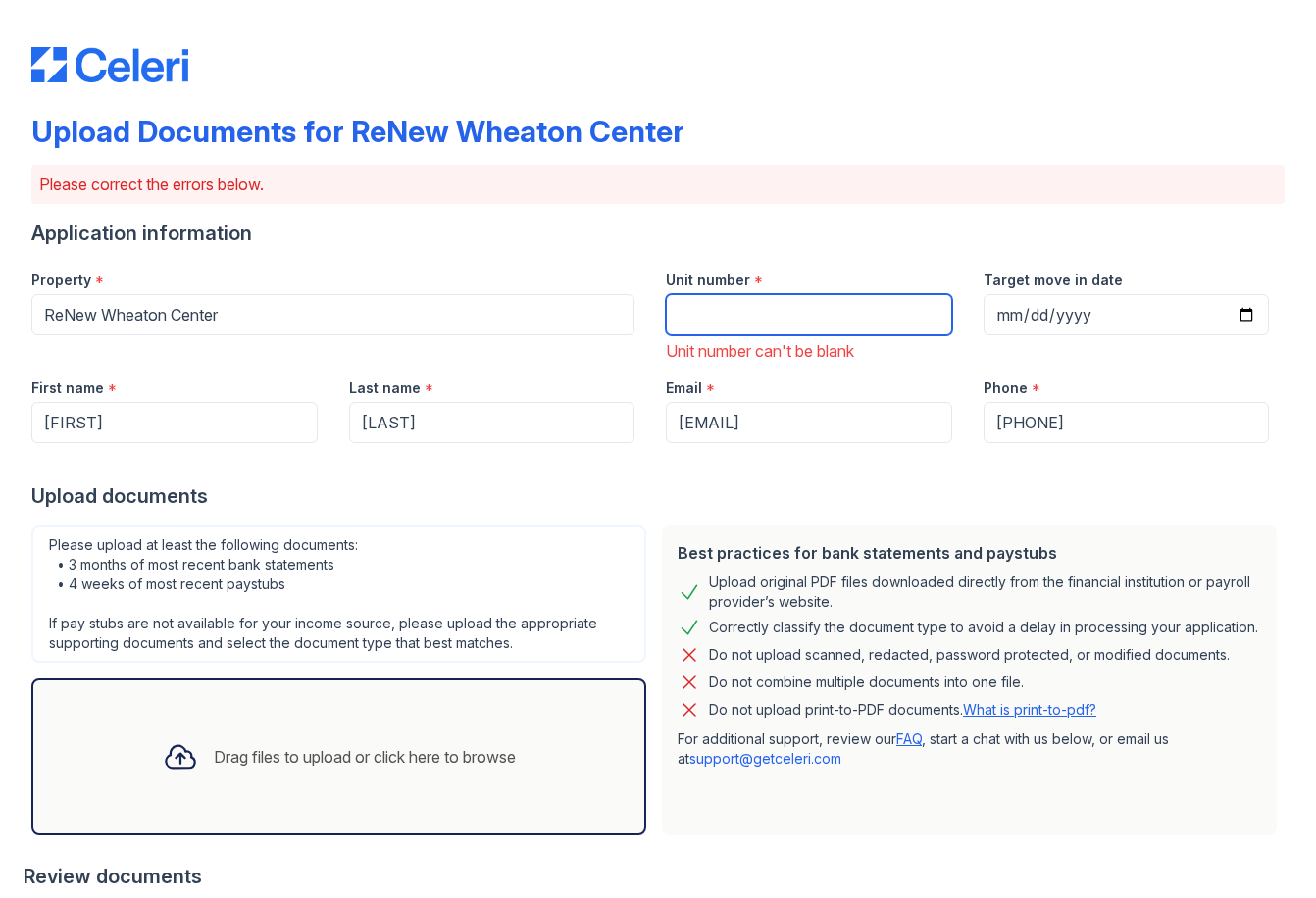 click on "Unit number" at bounding box center [809, 315] 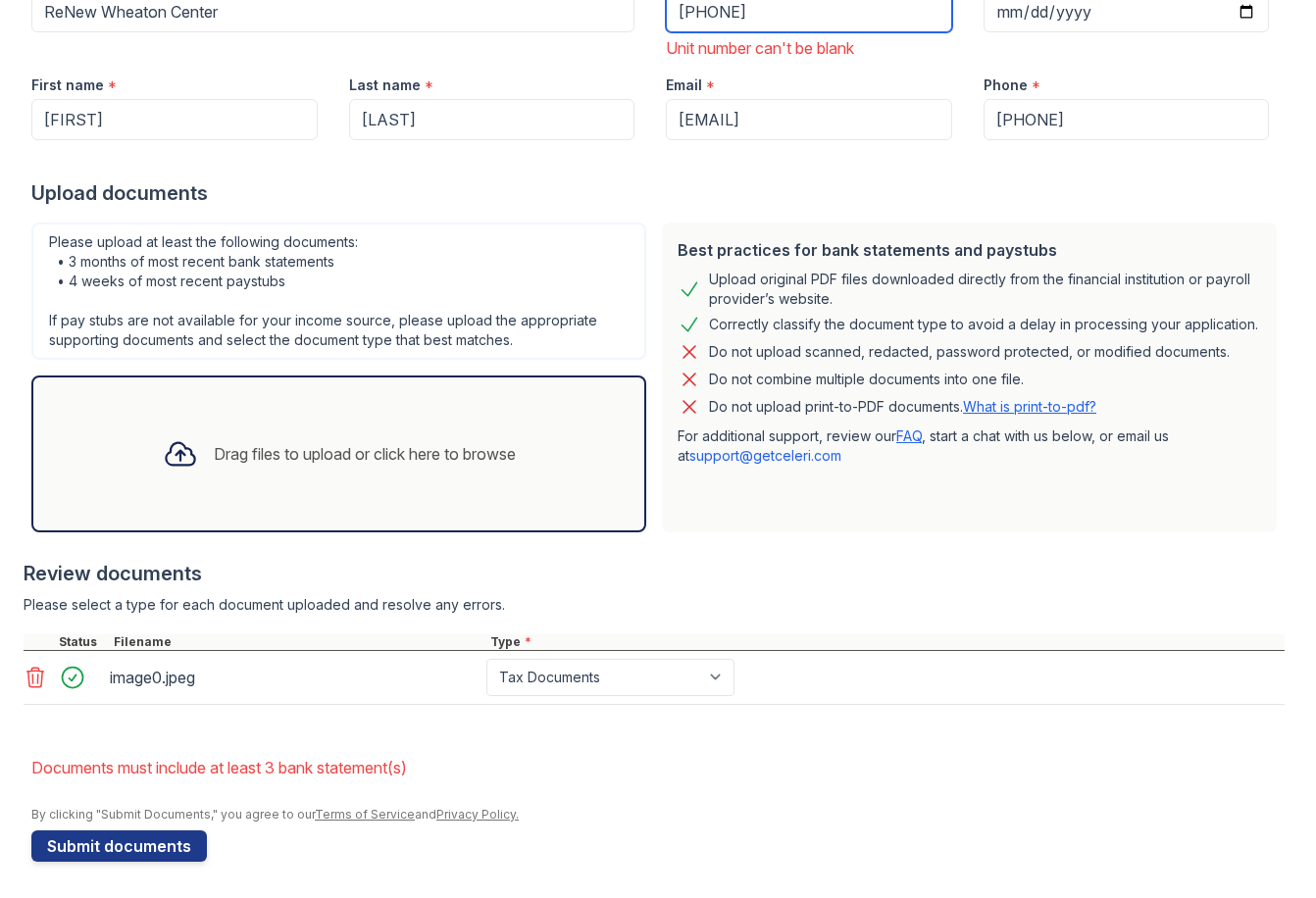 scroll, scrollTop: 306, scrollLeft: 0, axis: vertical 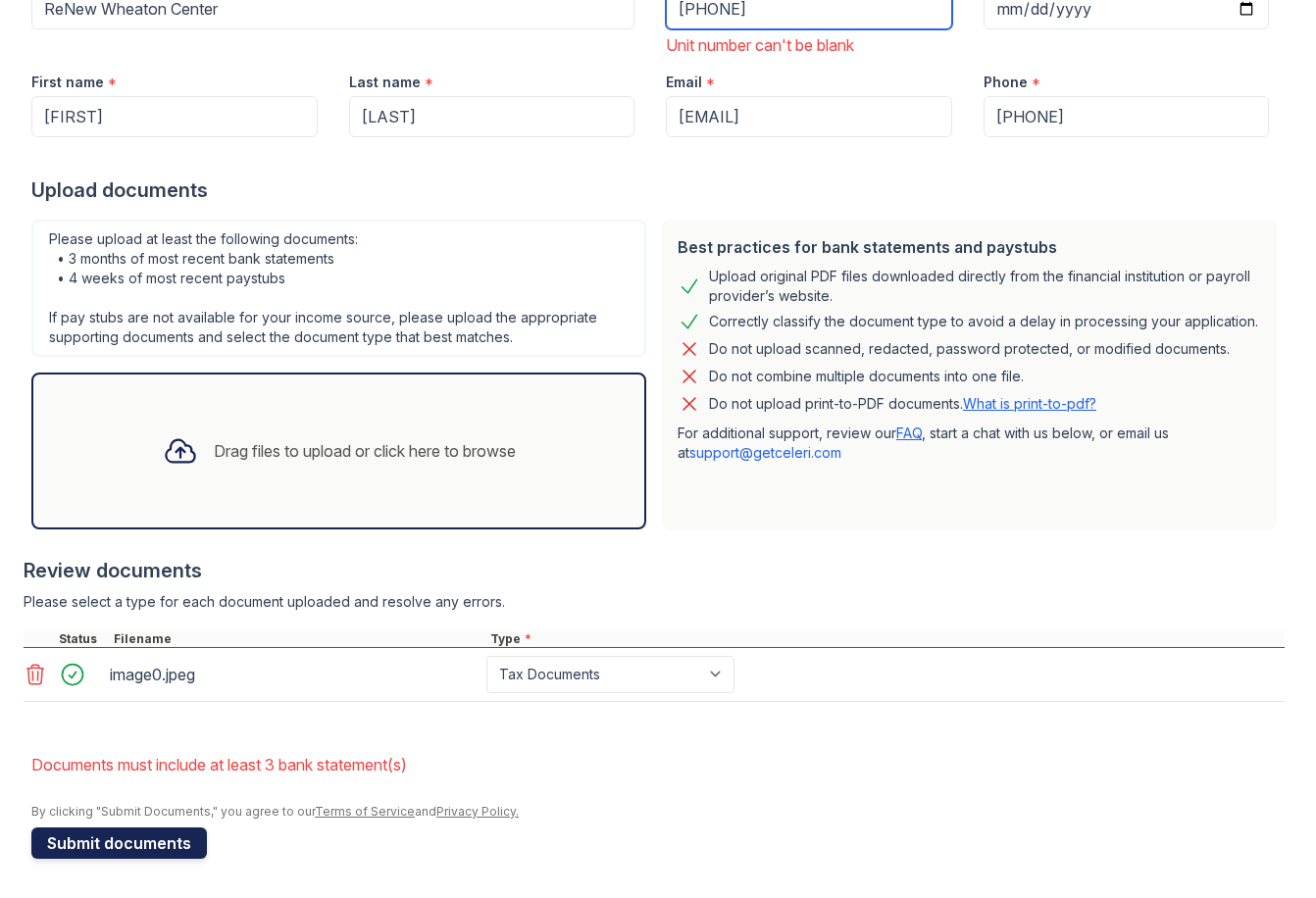type on "1201" 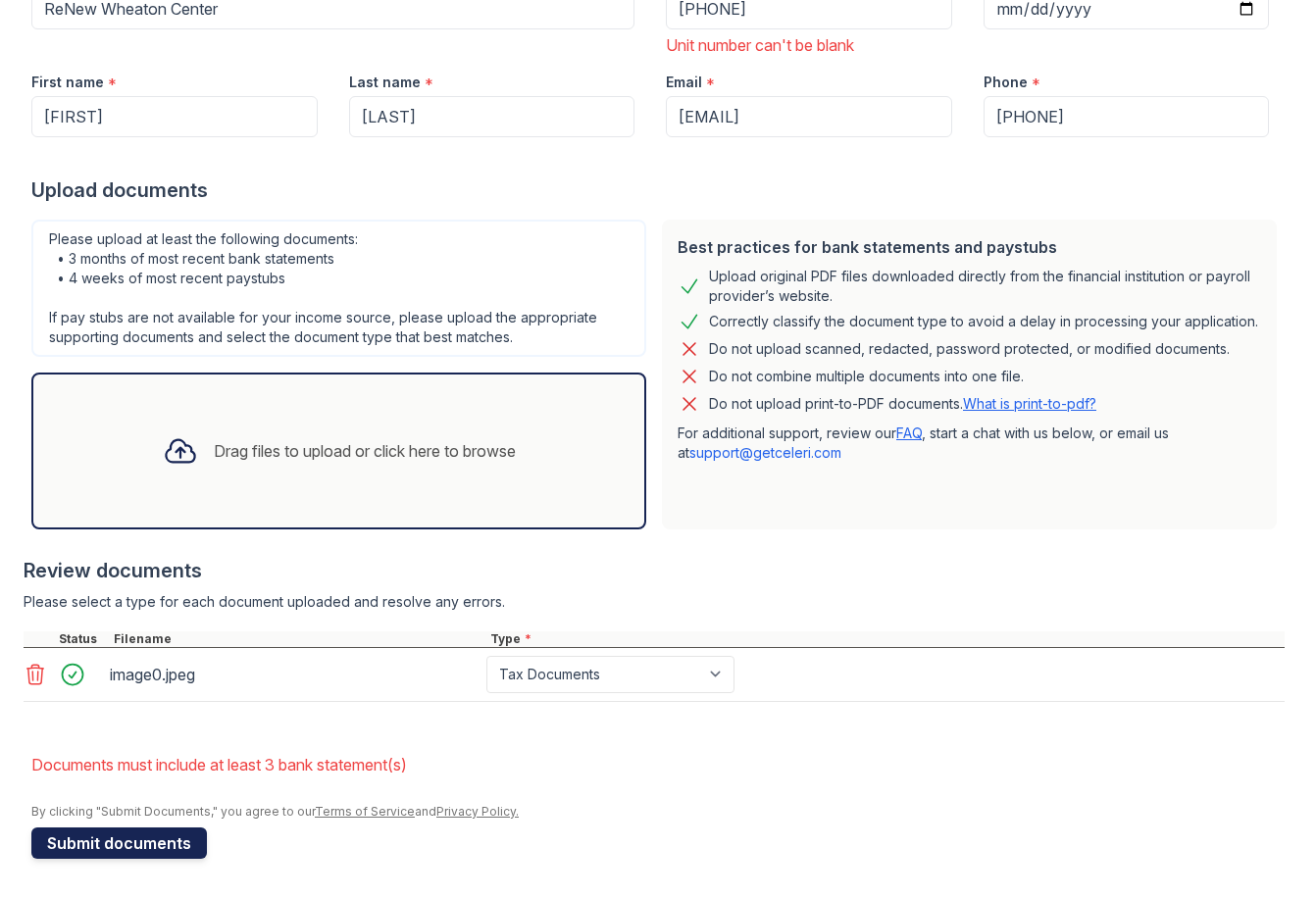 click on "Submit documents" at bounding box center (119, 843) 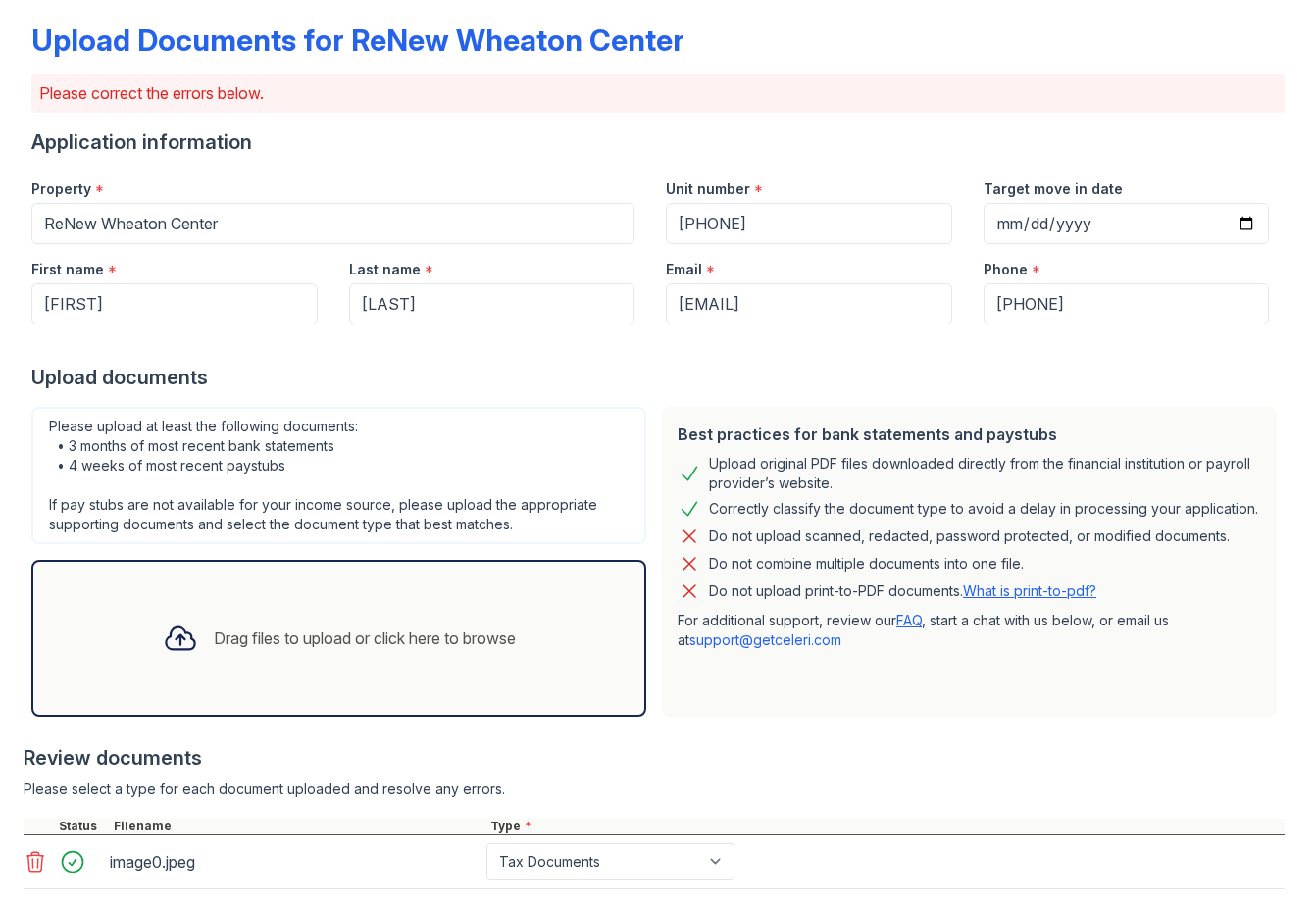 scroll, scrollTop: 278, scrollLeft: 0, axis: vertical 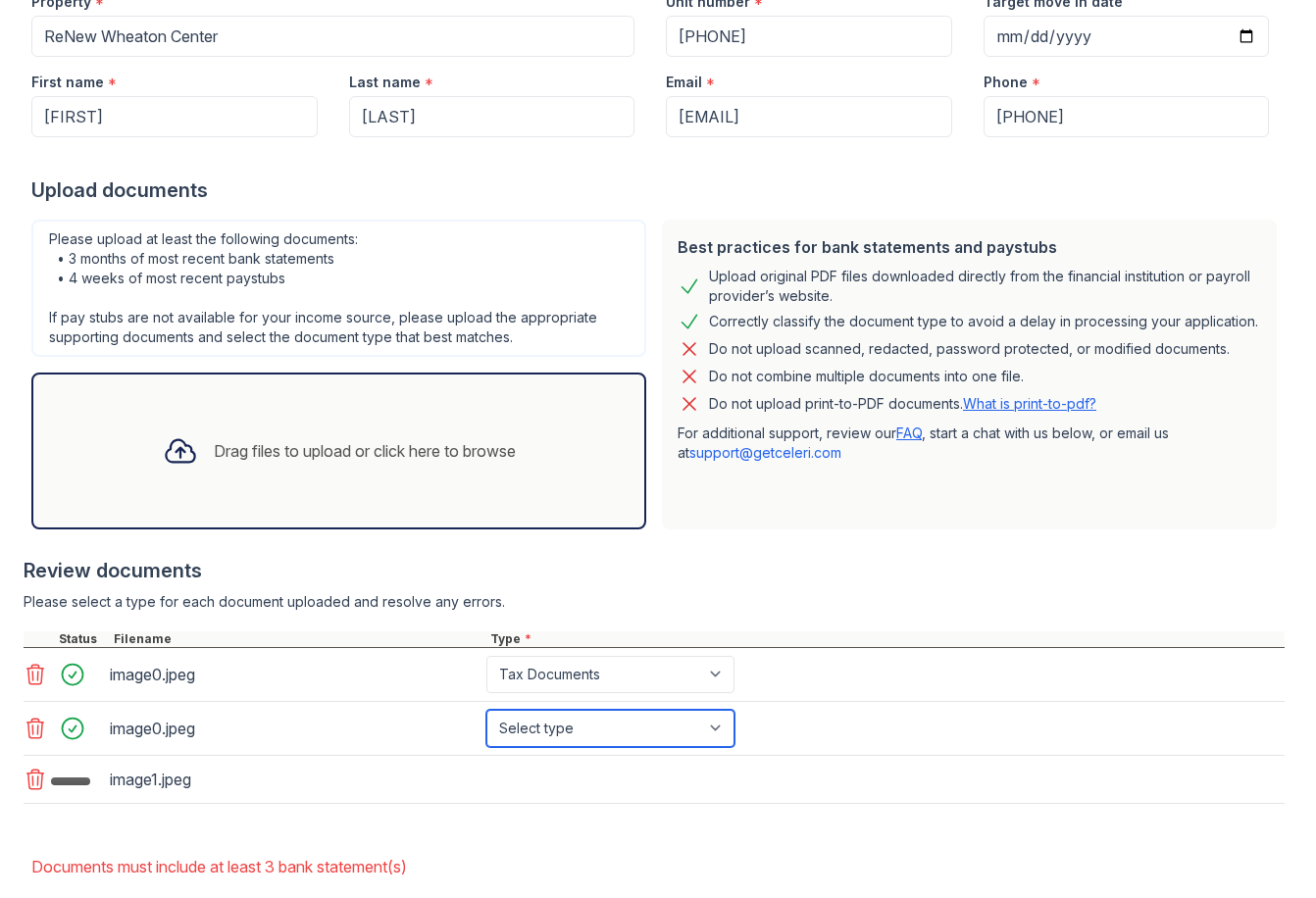 click on "Select type
Paystub
Bank Statement
Offer Letter
Tax Documents
Benefit Award Letter
Investment Account Statement
Other" at bounding box center (610, 728) 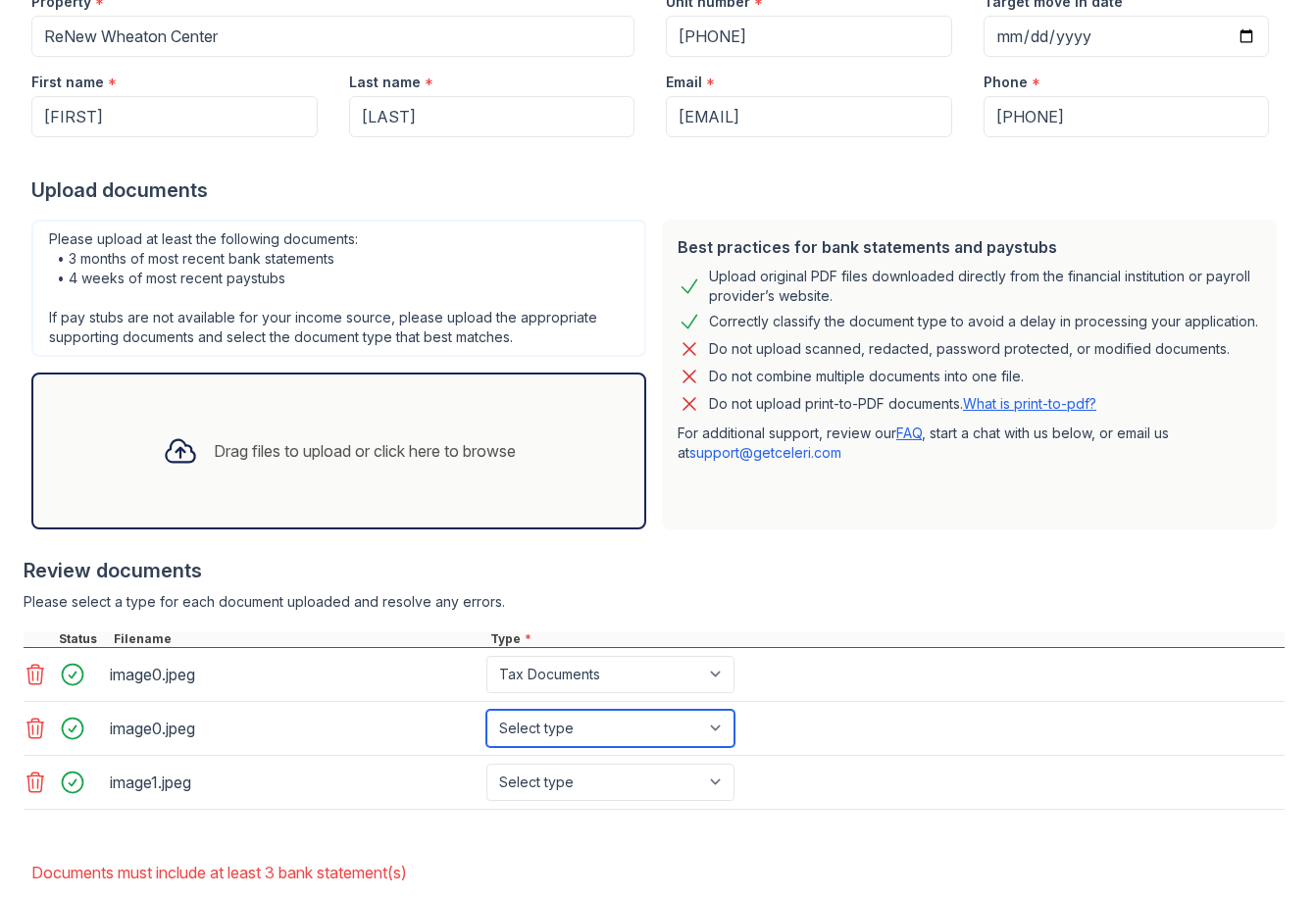 select on "tax_documents" 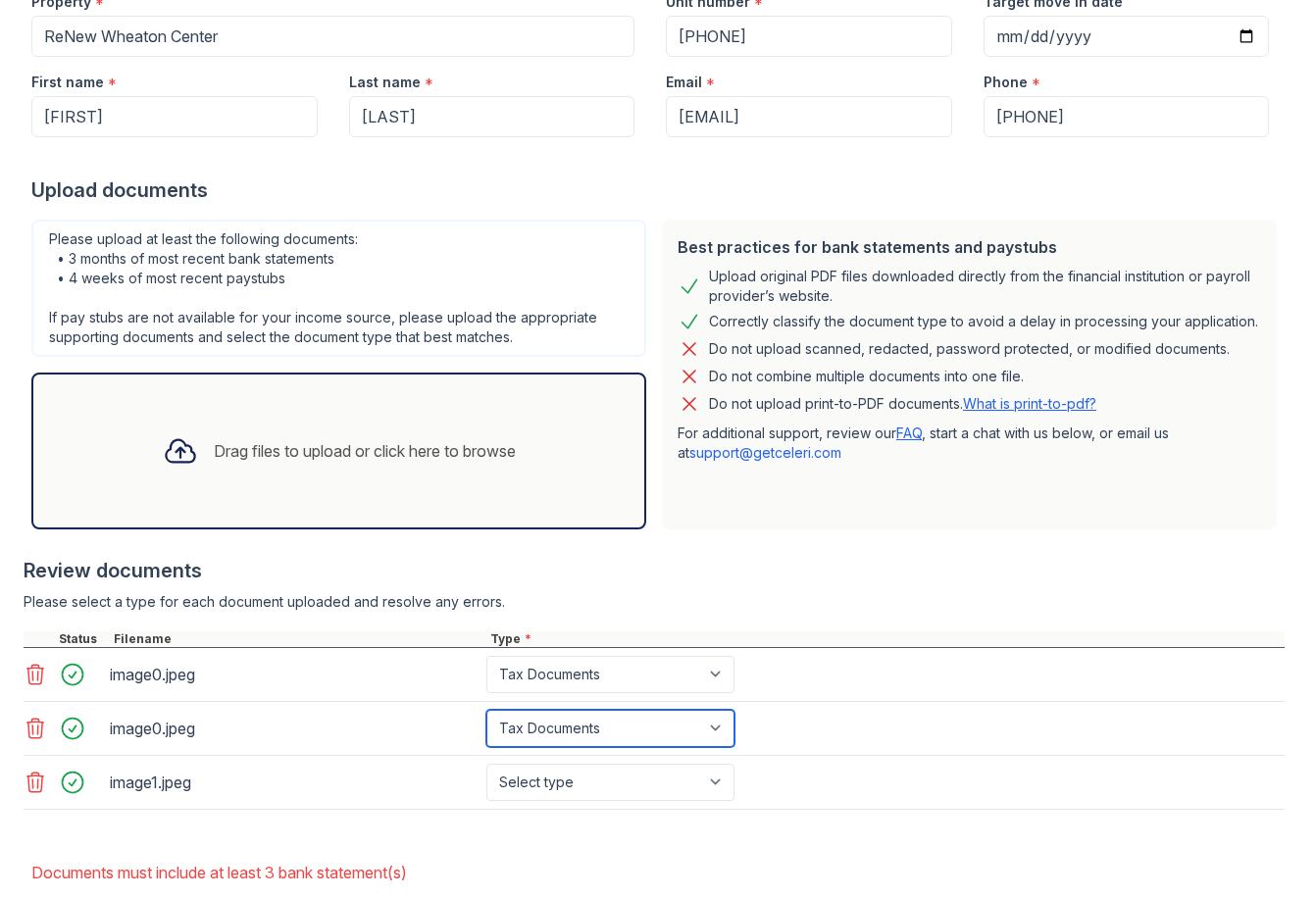 click on "Select type
Paystub
Bank Statement
Offer Letter
Tax Documents
Benefit Award Letter
Investment Account Statement
Other" at bounding box center [610, 728] 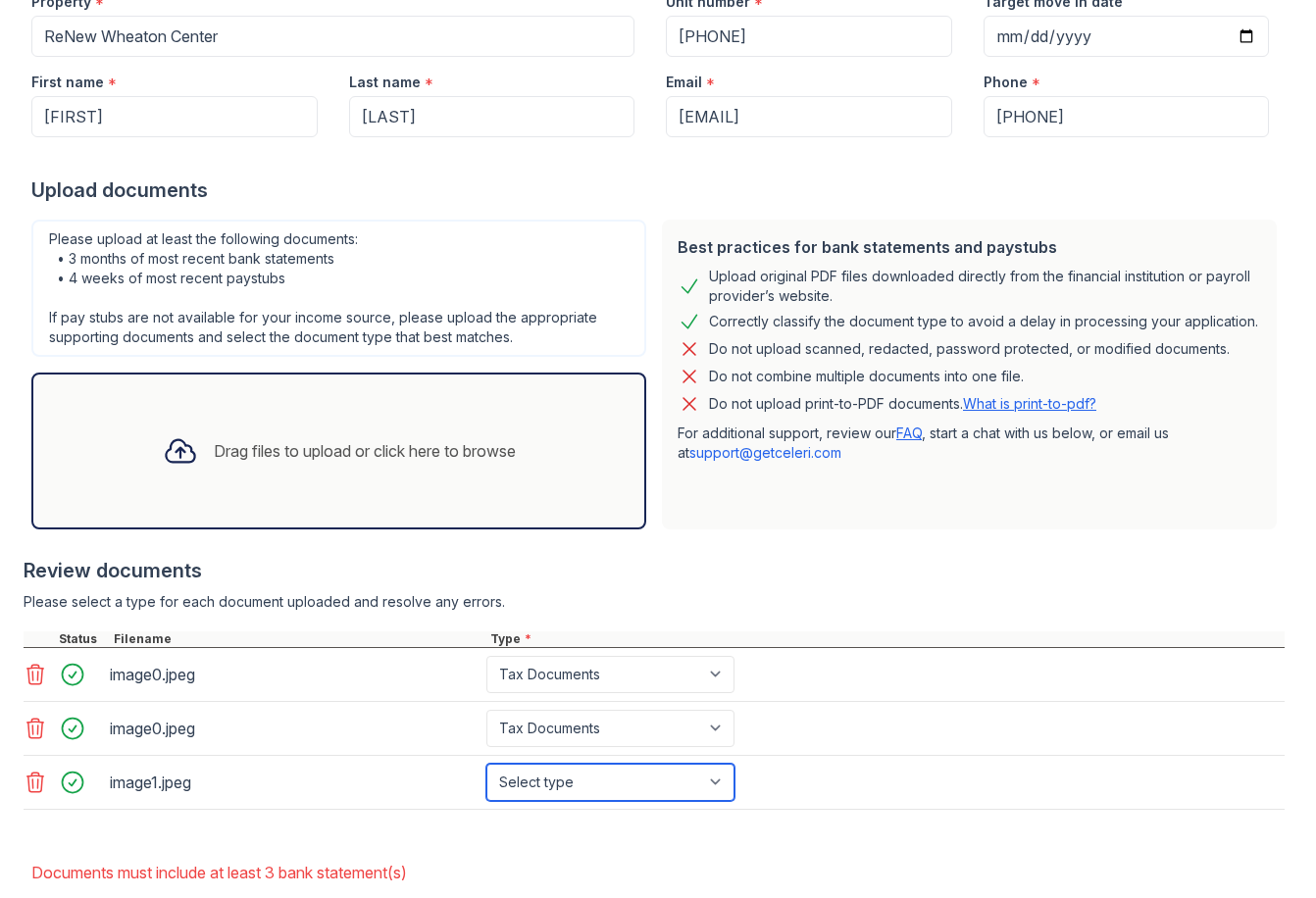 click on "Select type
Paystub
Bank Statement
Offer Letter
Tax Documents
Benefit Award Letter
Investment Account Statement
Other" at bounding box center (610, 782) 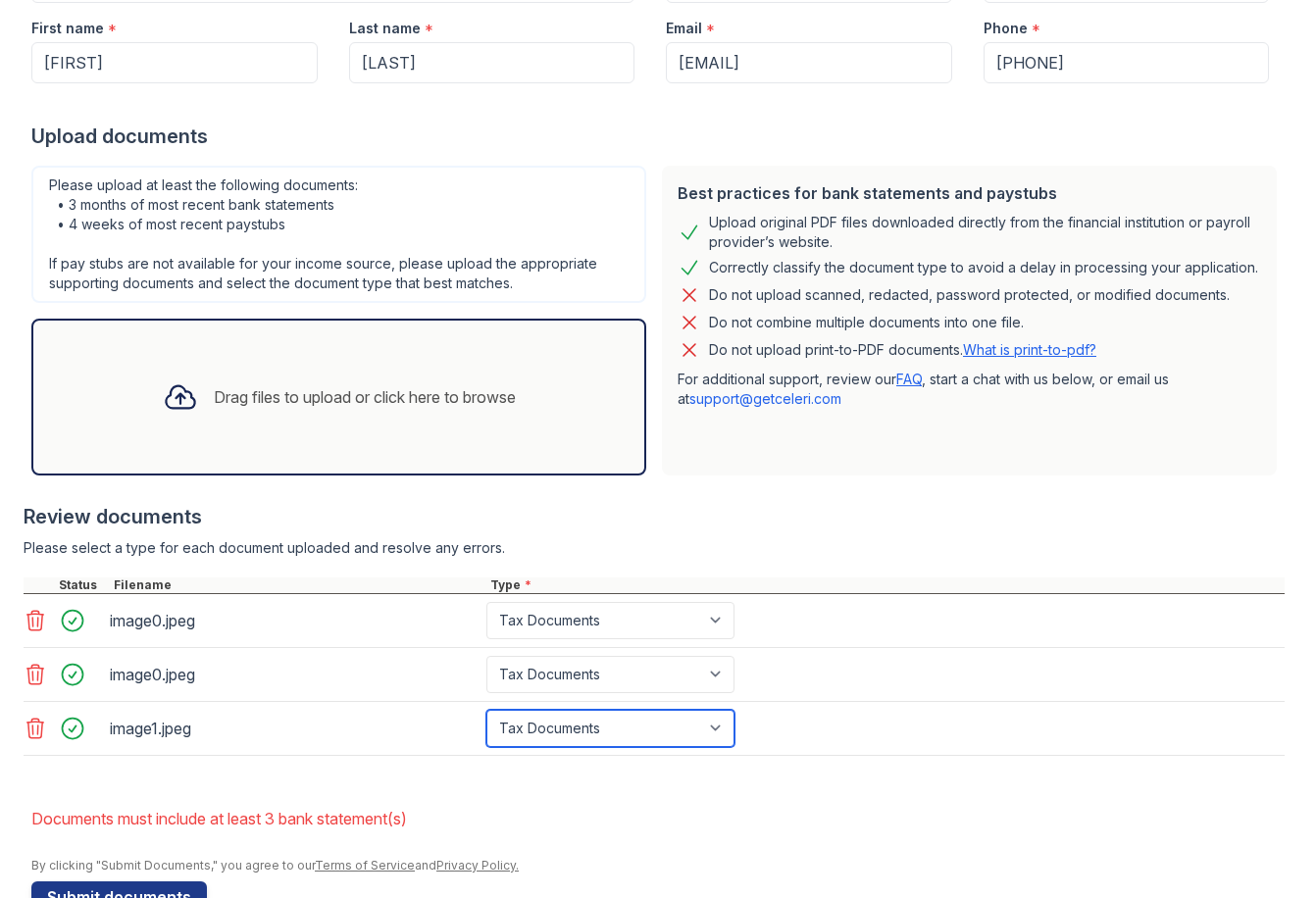 scroll, scrollTop: 386, scrollLeft: 0, axis: vertical 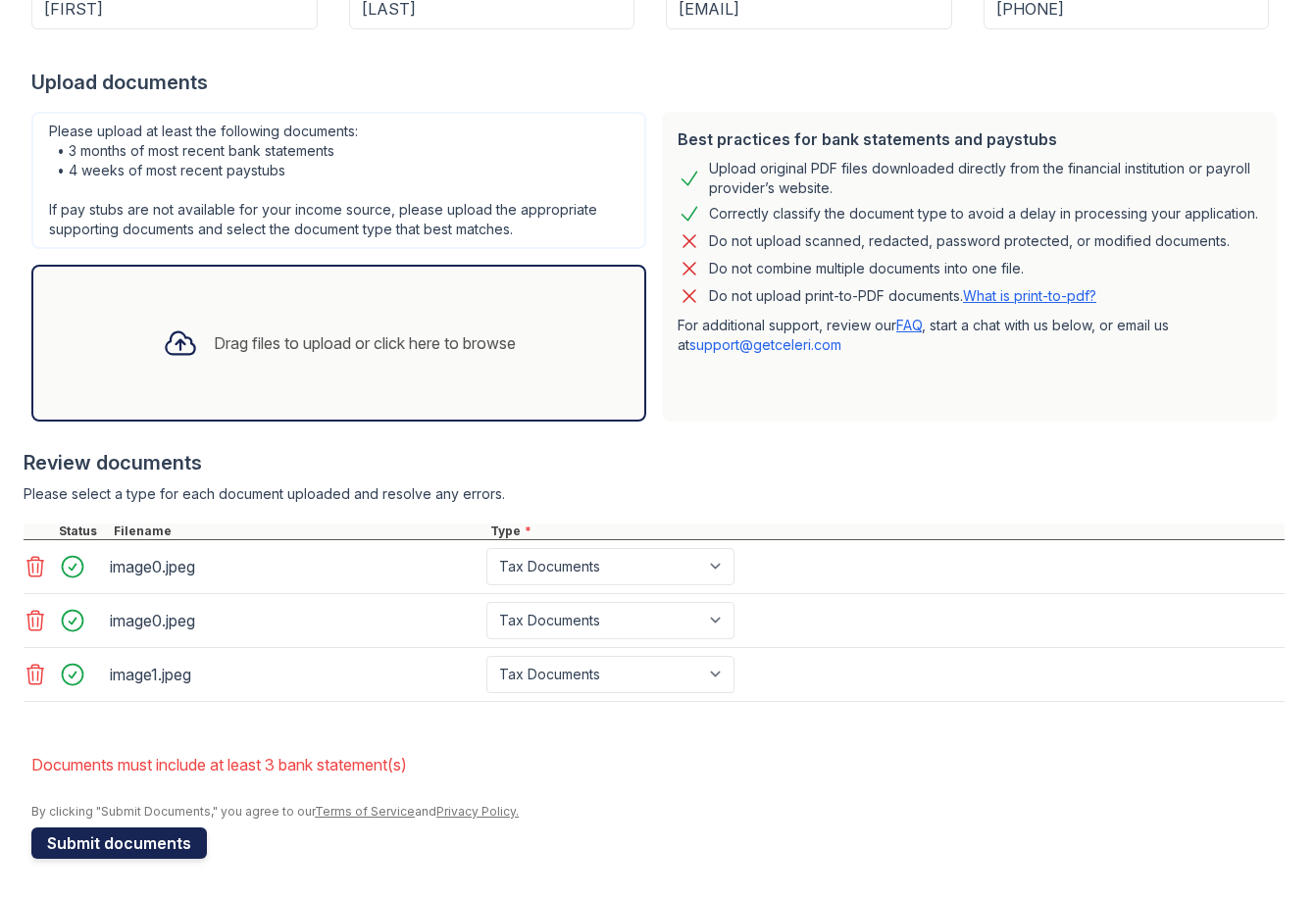 click on "Submit documents" at bounding box center (119, 843) 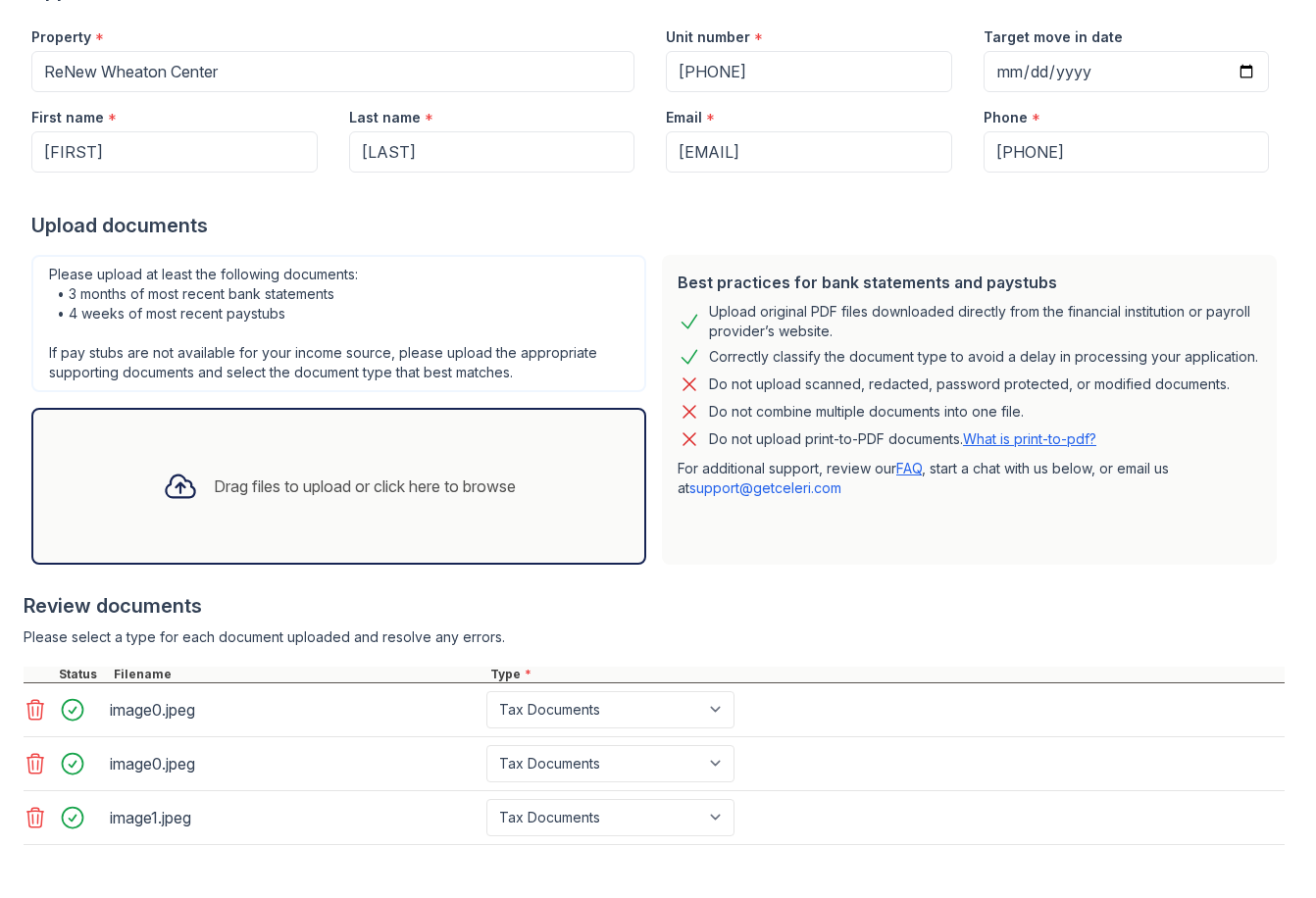 scroll, scrollTop: 386, scrollLeft: 0, axis: vertical 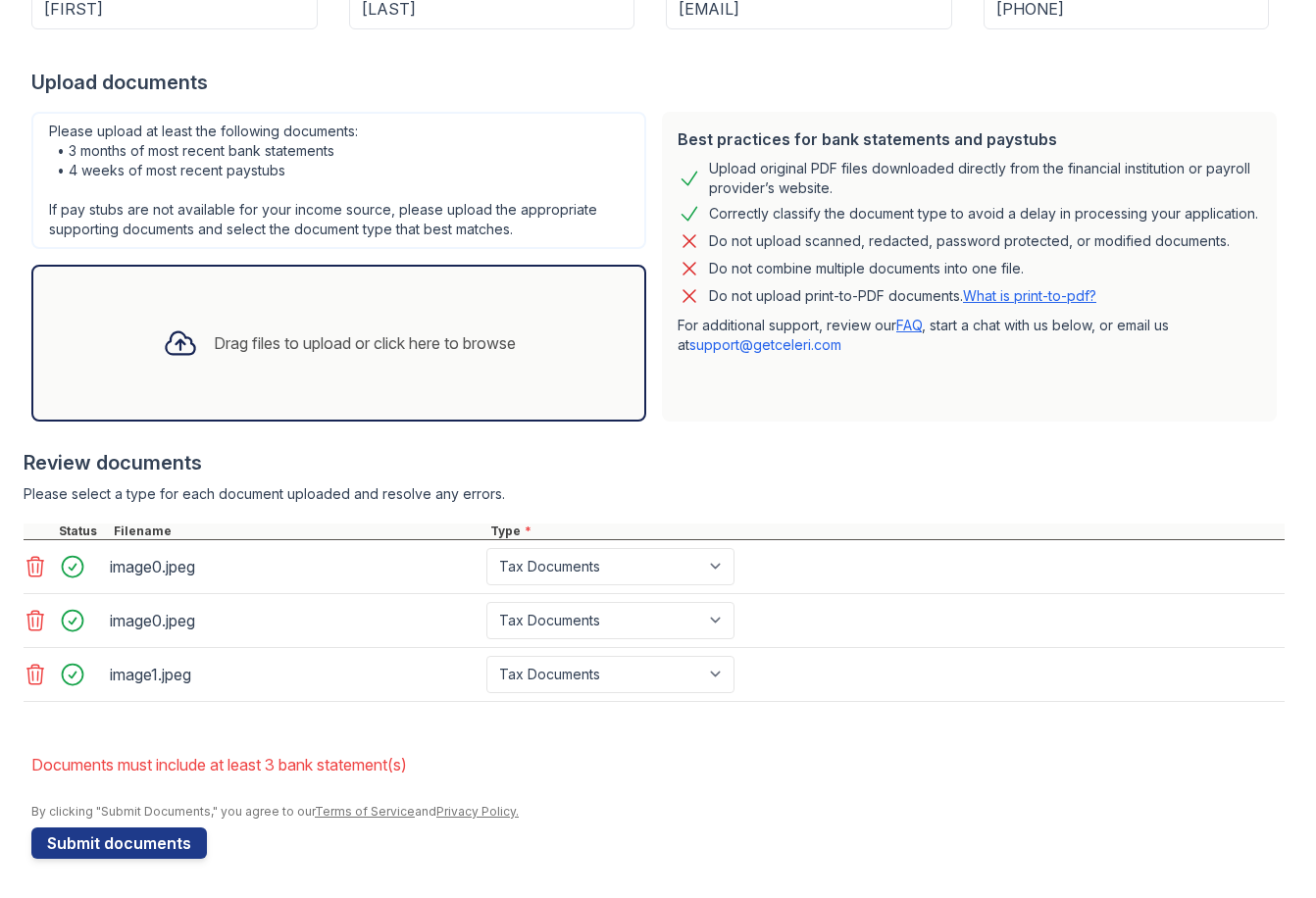 click at bounding box center (78, 674) 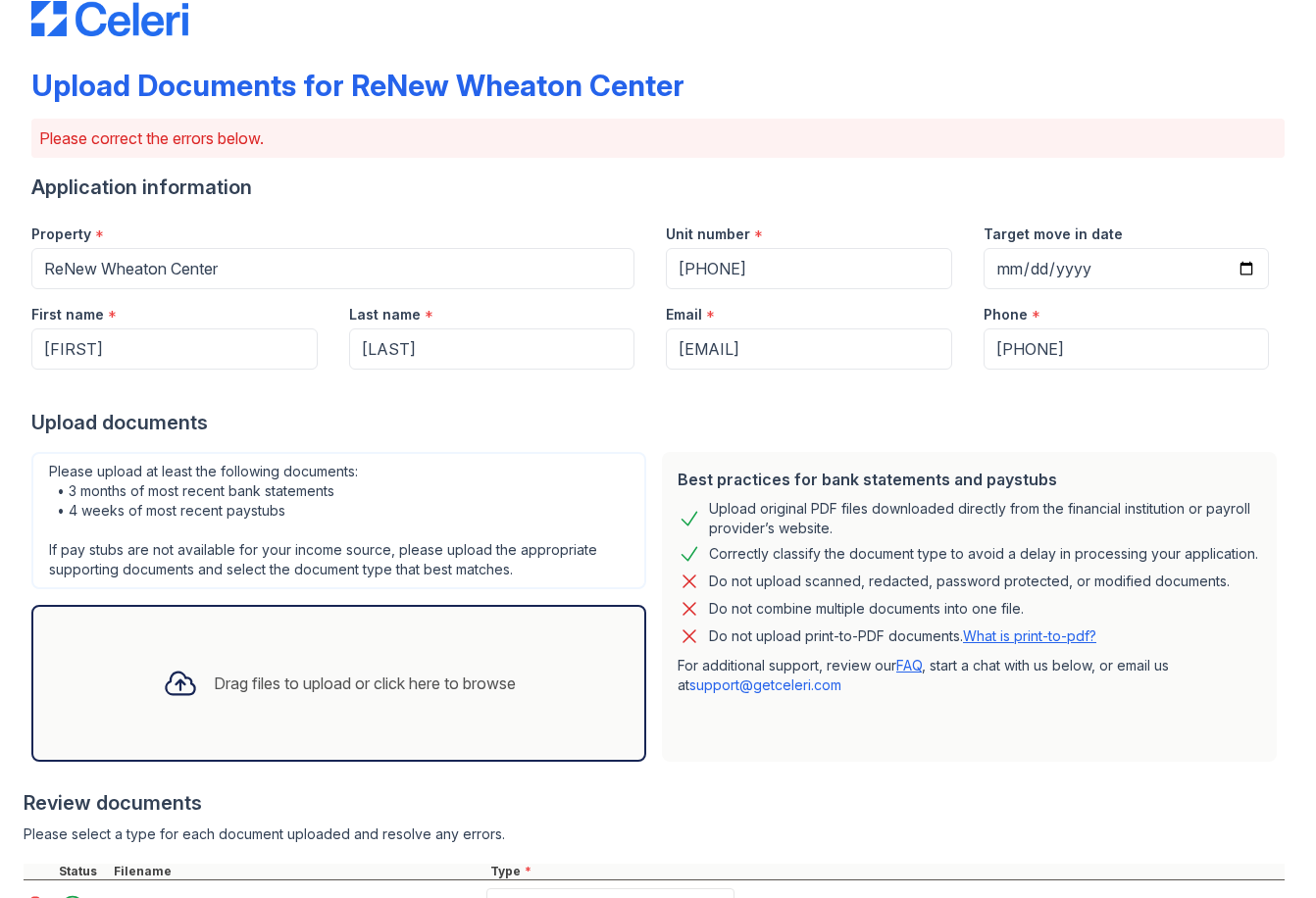 scroll, scrollTop: 0, scrollLeft: 0, axis: both 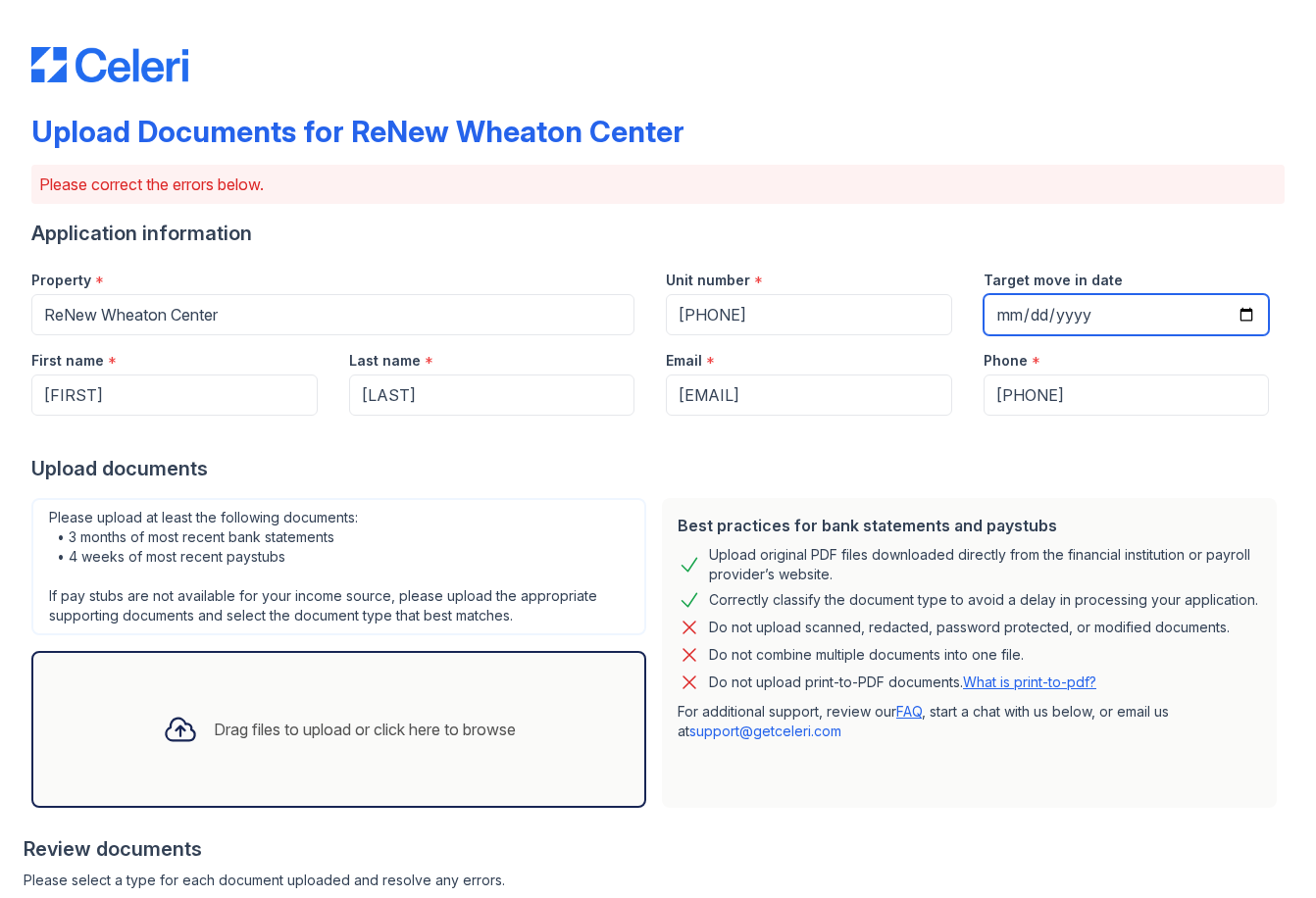 click on "Target move in date" at bounding box center (1127, 315) 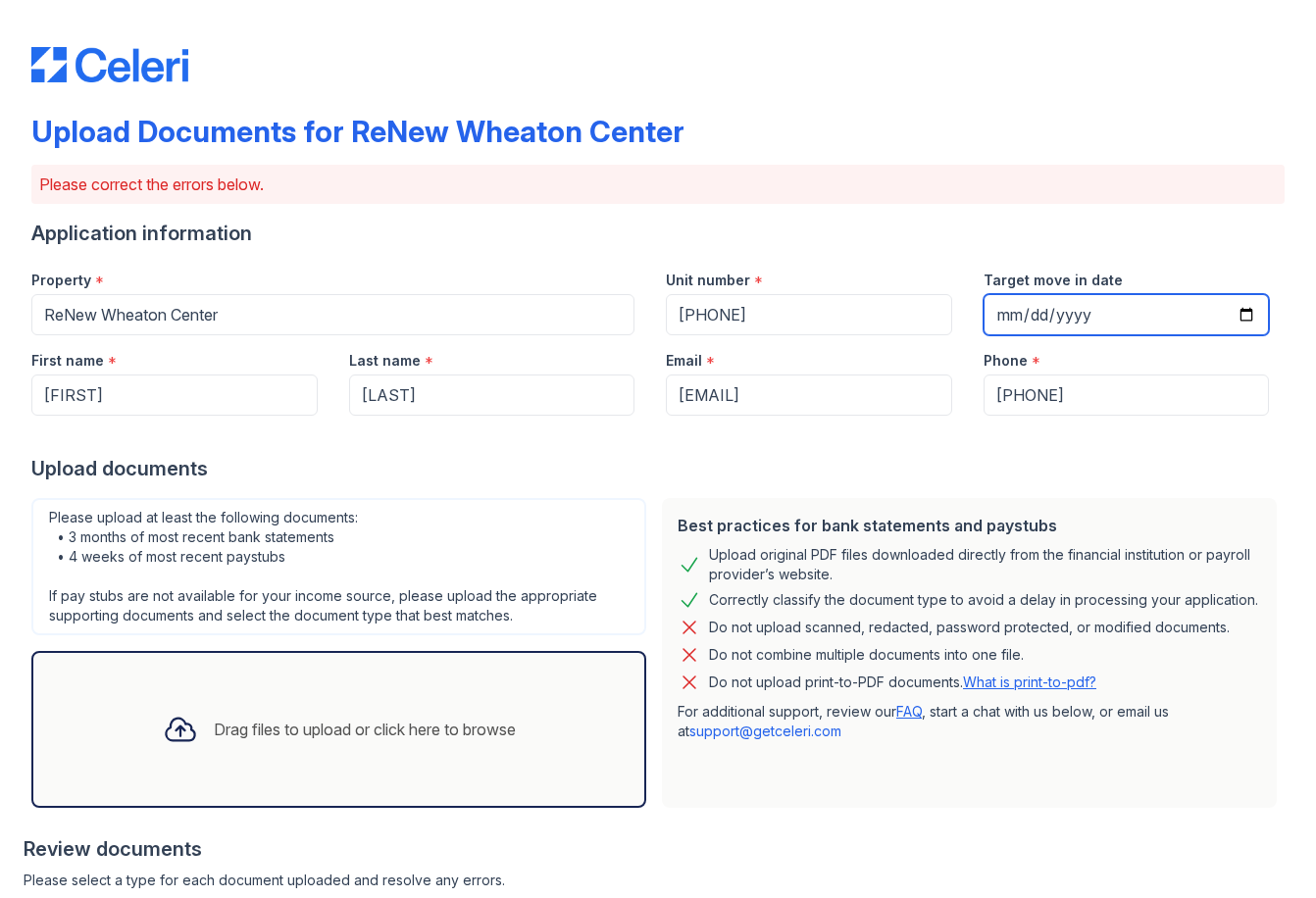 click on "Target move in date" at bounding box center [1127, 315] 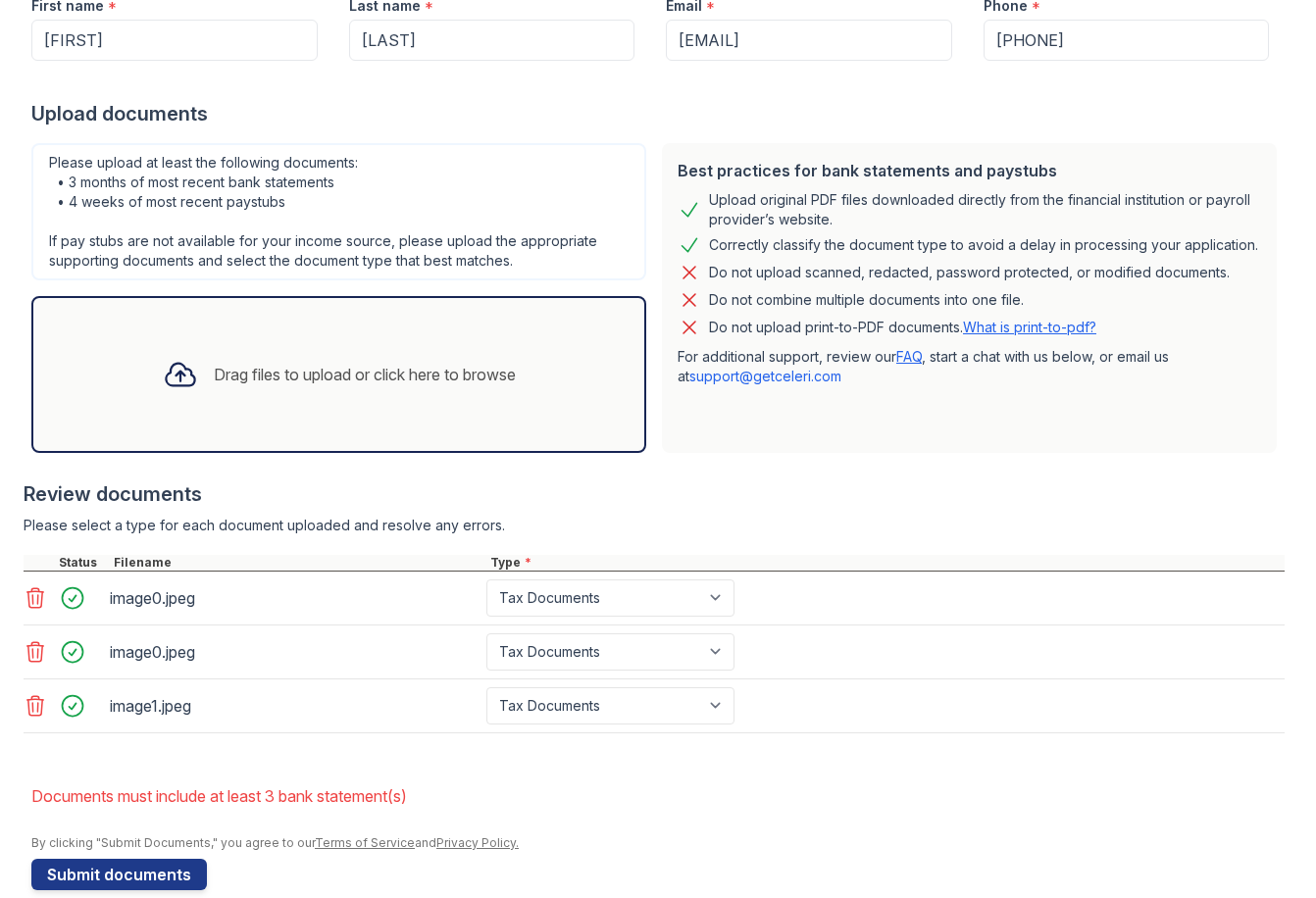 scroll, scrollTop: 386, scrollLeft: 0, axis: vertical 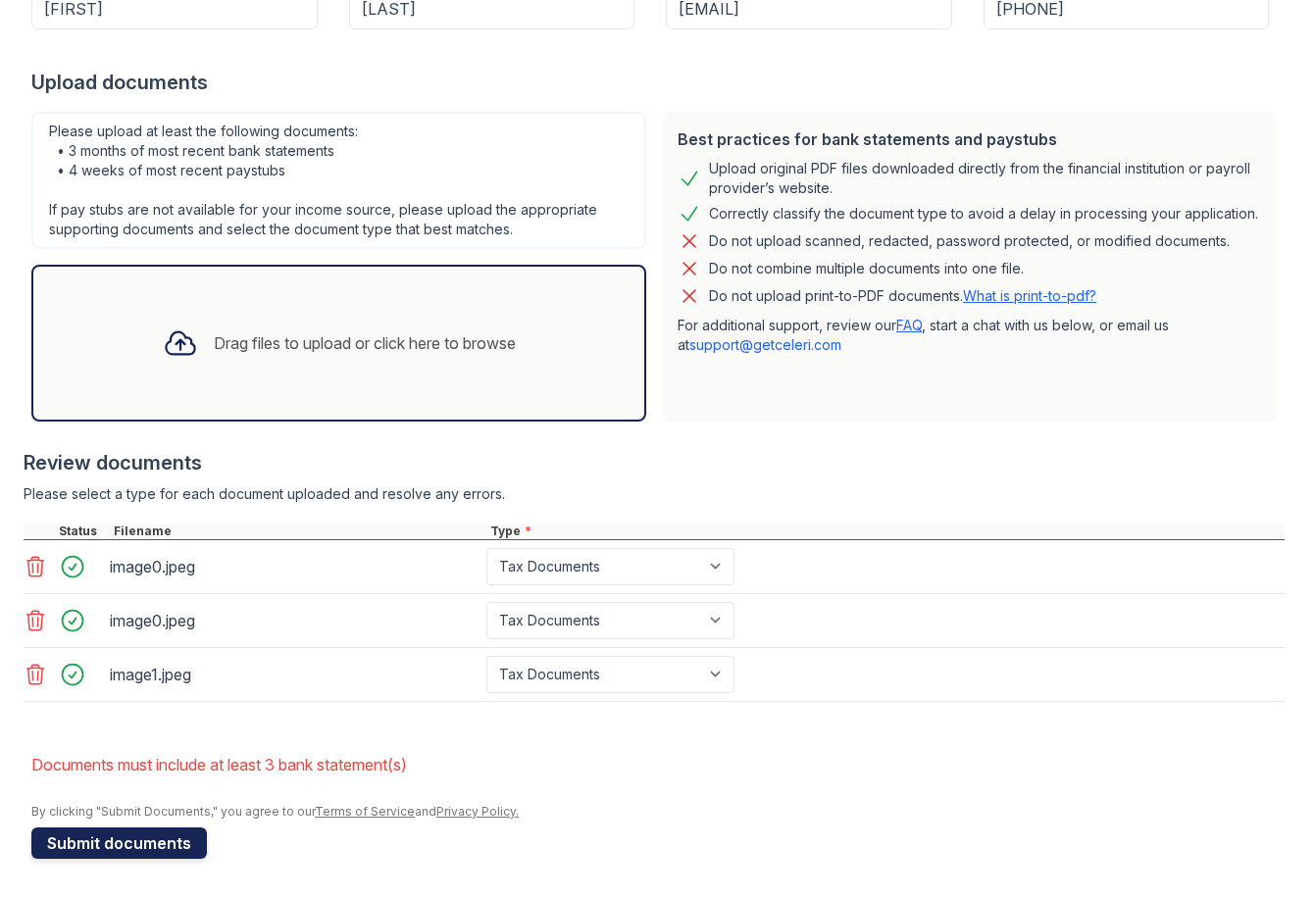 click on "Submit documents" at bounding box center [119, 843] 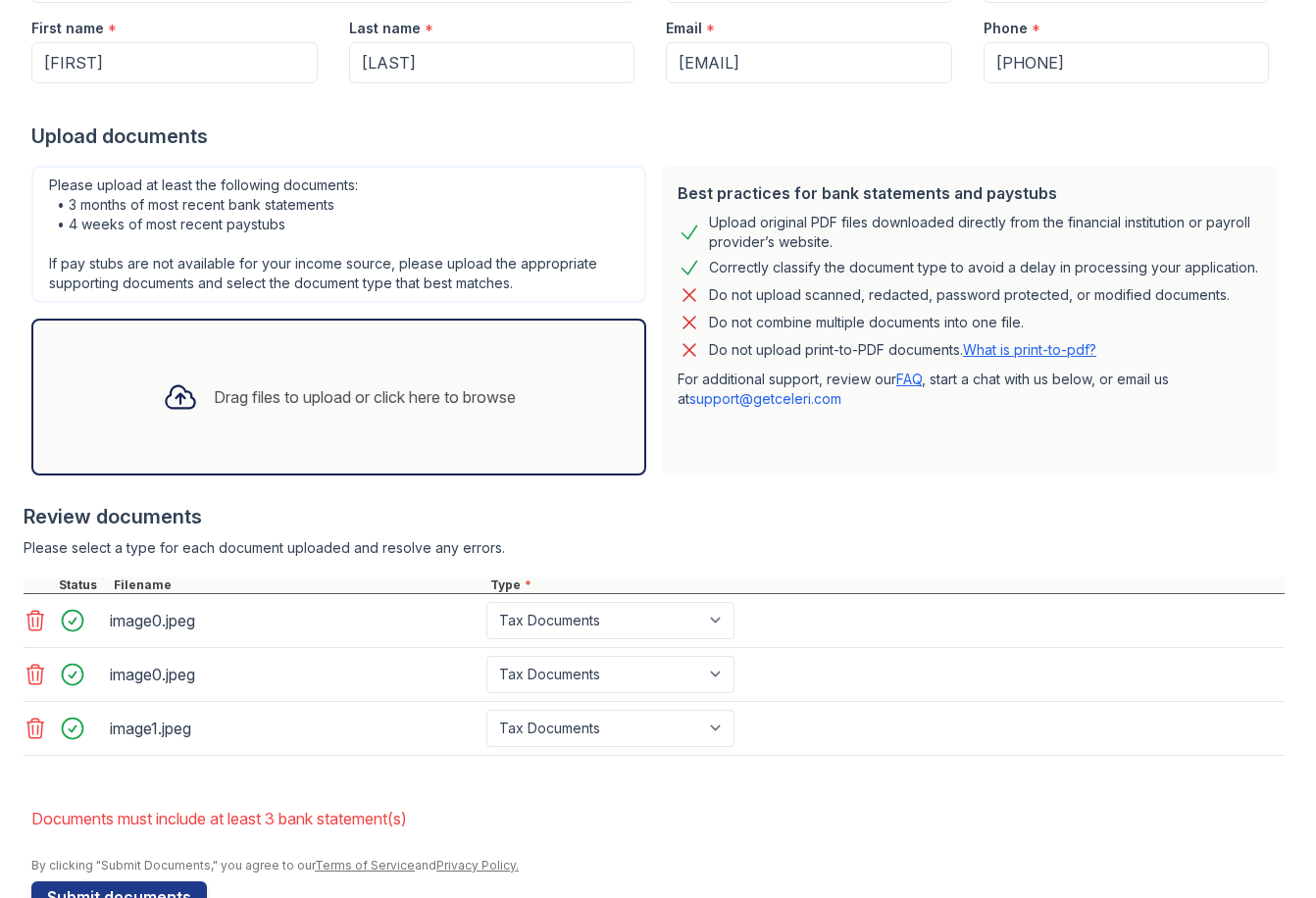 scroll, scrollTop: 386, scrollLeft: 0, axis: vertical 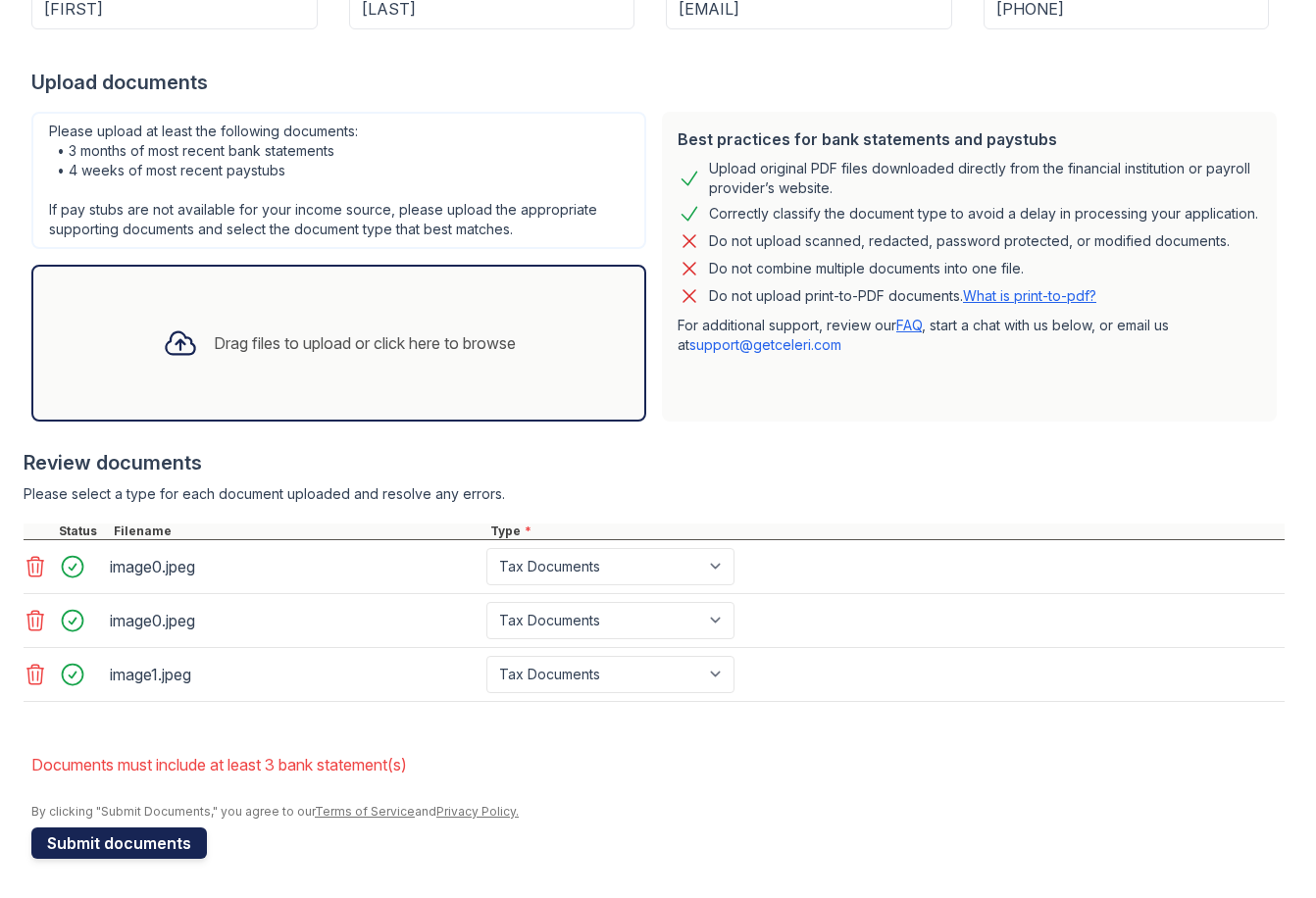 click on "Submit documents" at bounding box center [119, 843] 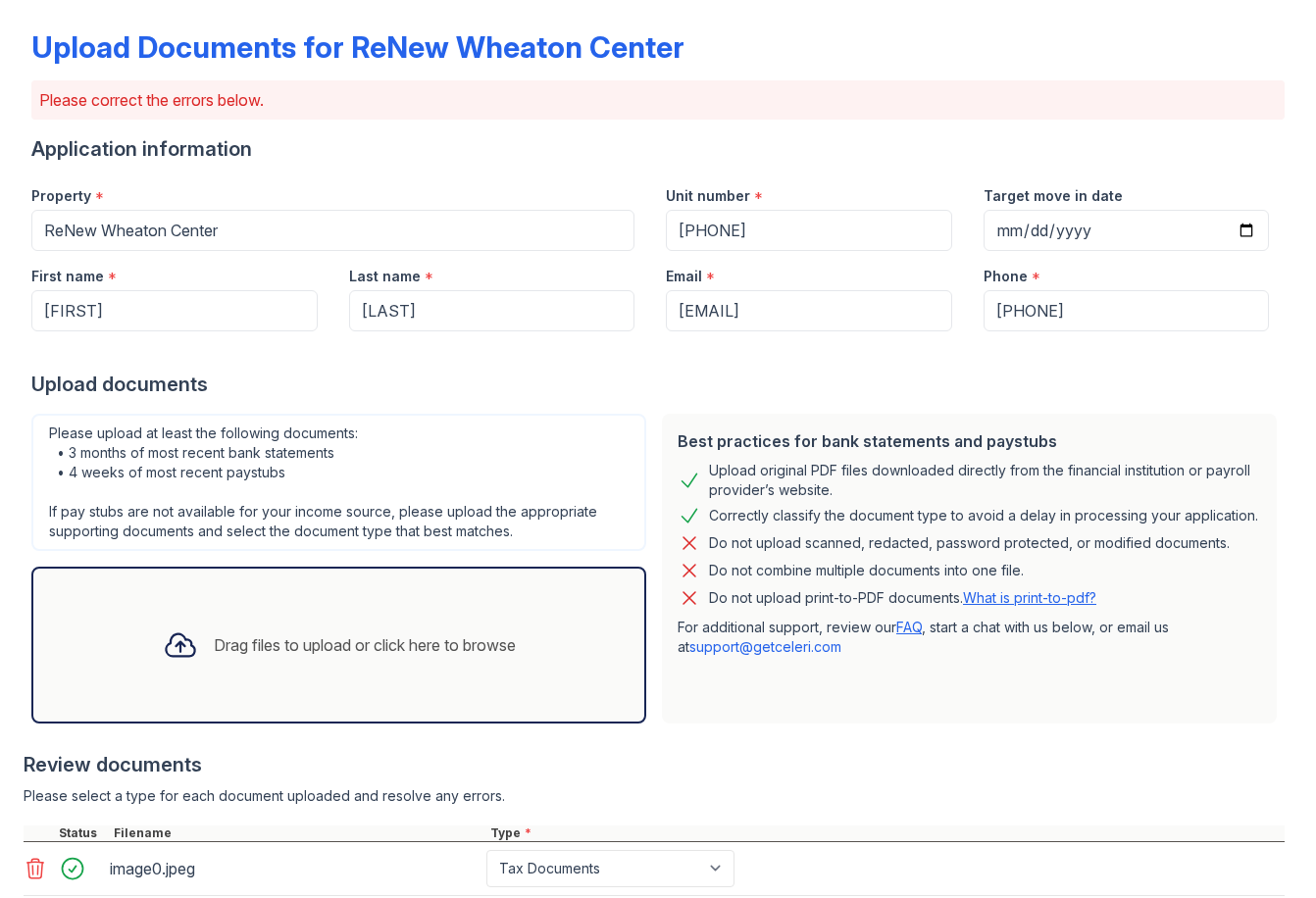 scroll, scrollTop: 386, scrollLeft: 0, axis: vertical 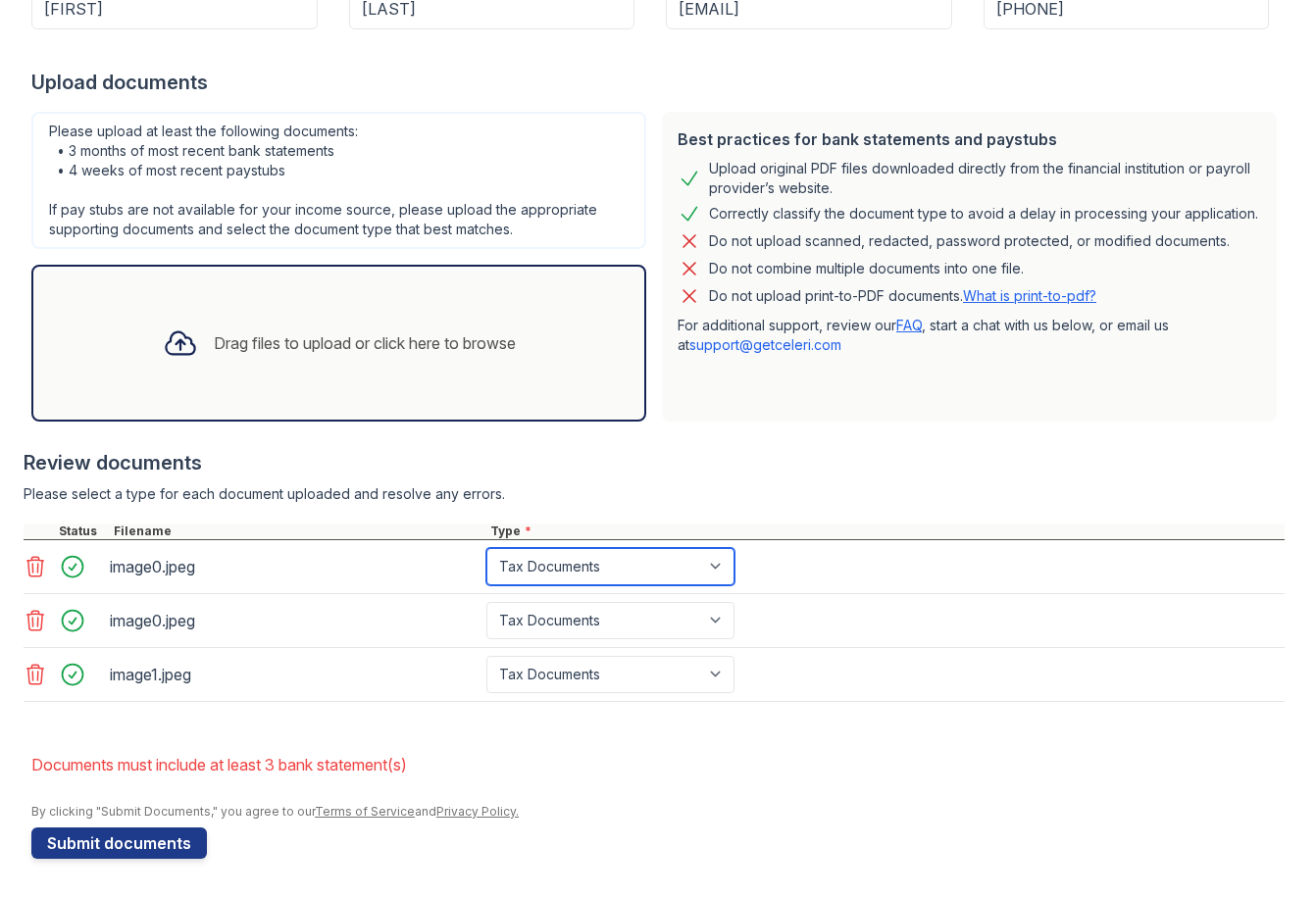 click on "Paystub
Bank Statement
Offer Letter
Tax Documents
Benefit Award Letter
Investment Account Statement
Other" at bounding box center (610, 567) 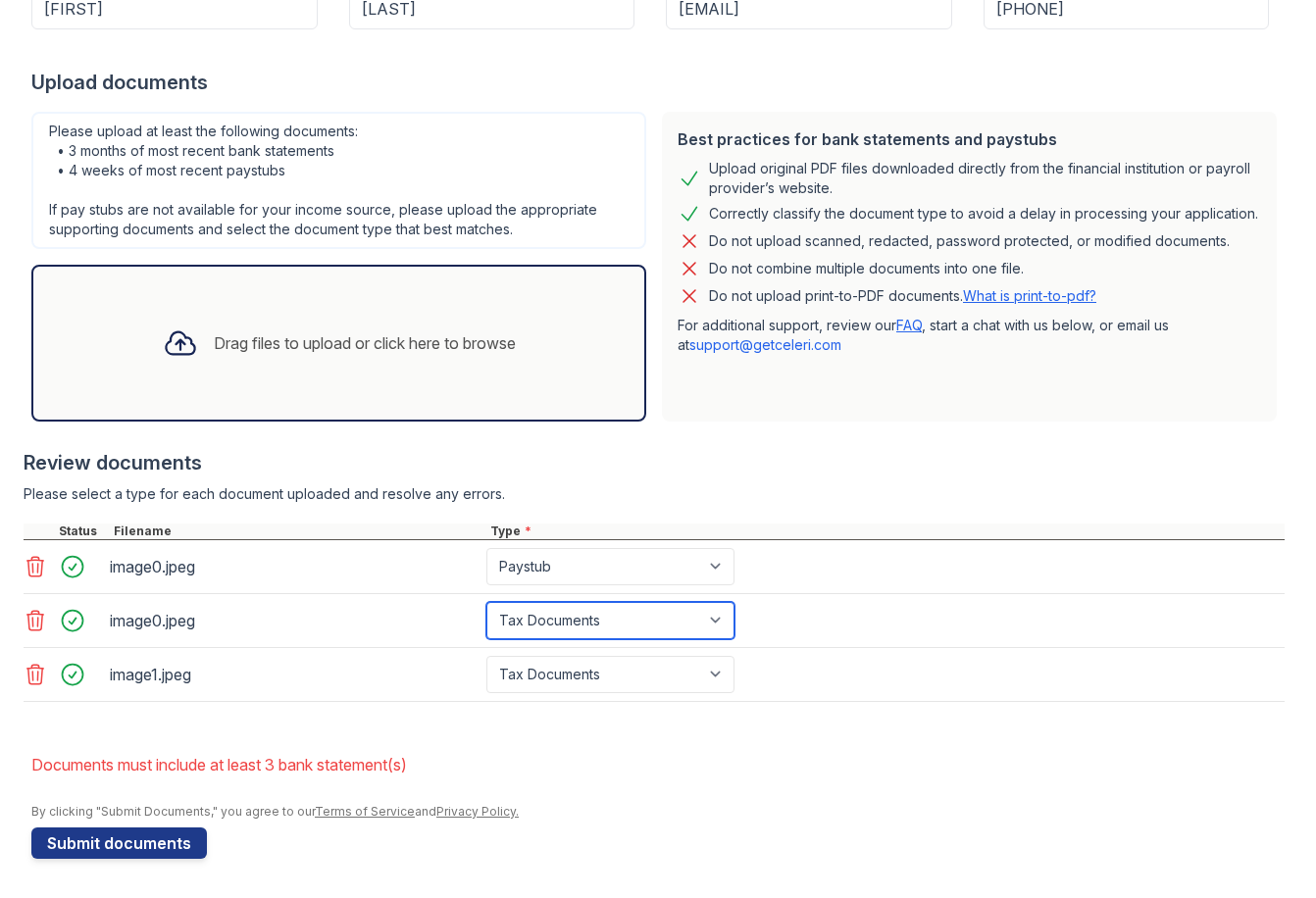click on "Paystub
Bank Statement
Offer Letter
Tax Documents
Benefit Award Letter
Investment Account Statement
Other" at bounding box center (610, 621) 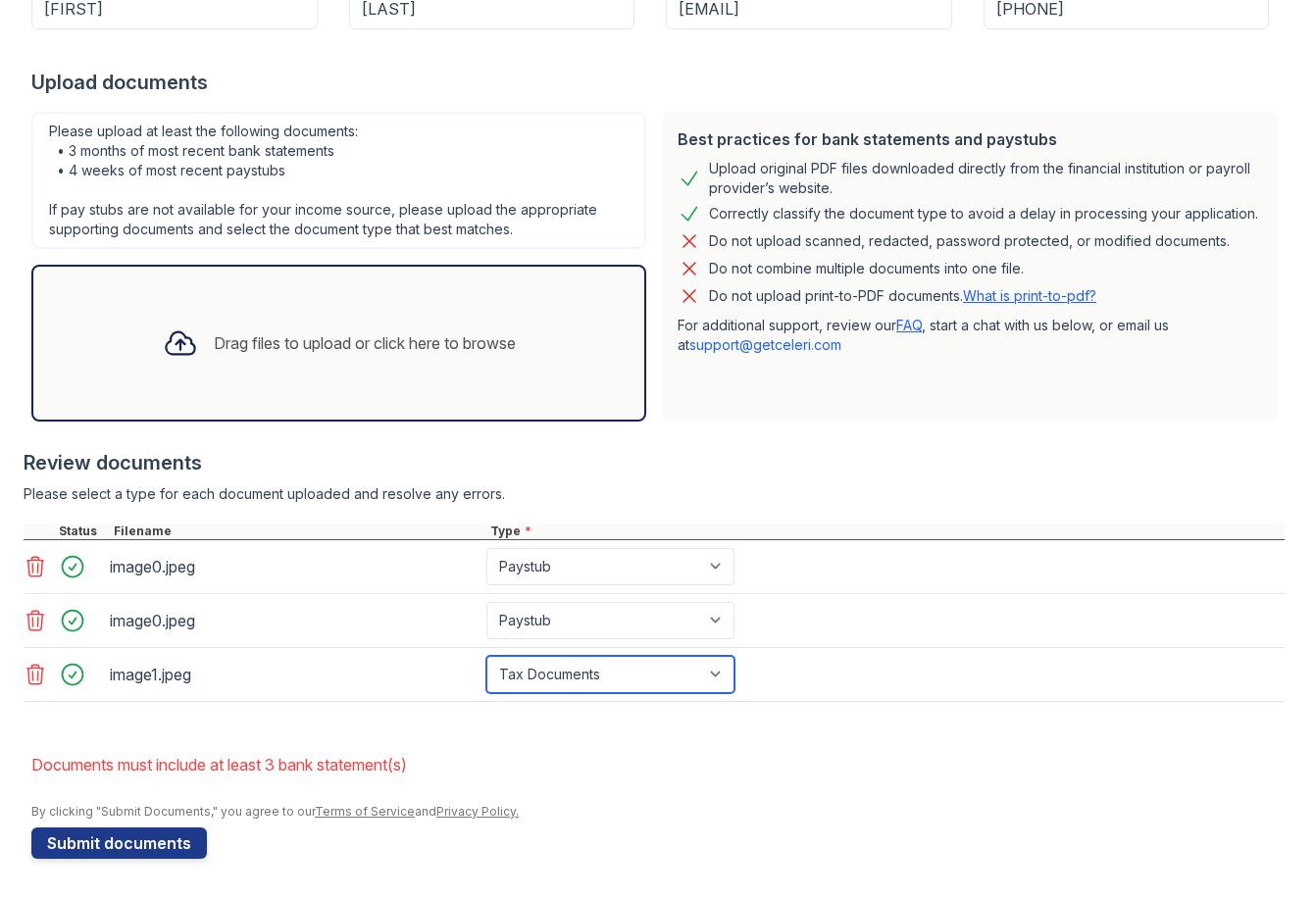 click on "Paystub
Bank Statement
Offer Letter
Tax Documents
Benefit Award Letter
Investment Account Statement
Other" at bounding box center [610, 674] 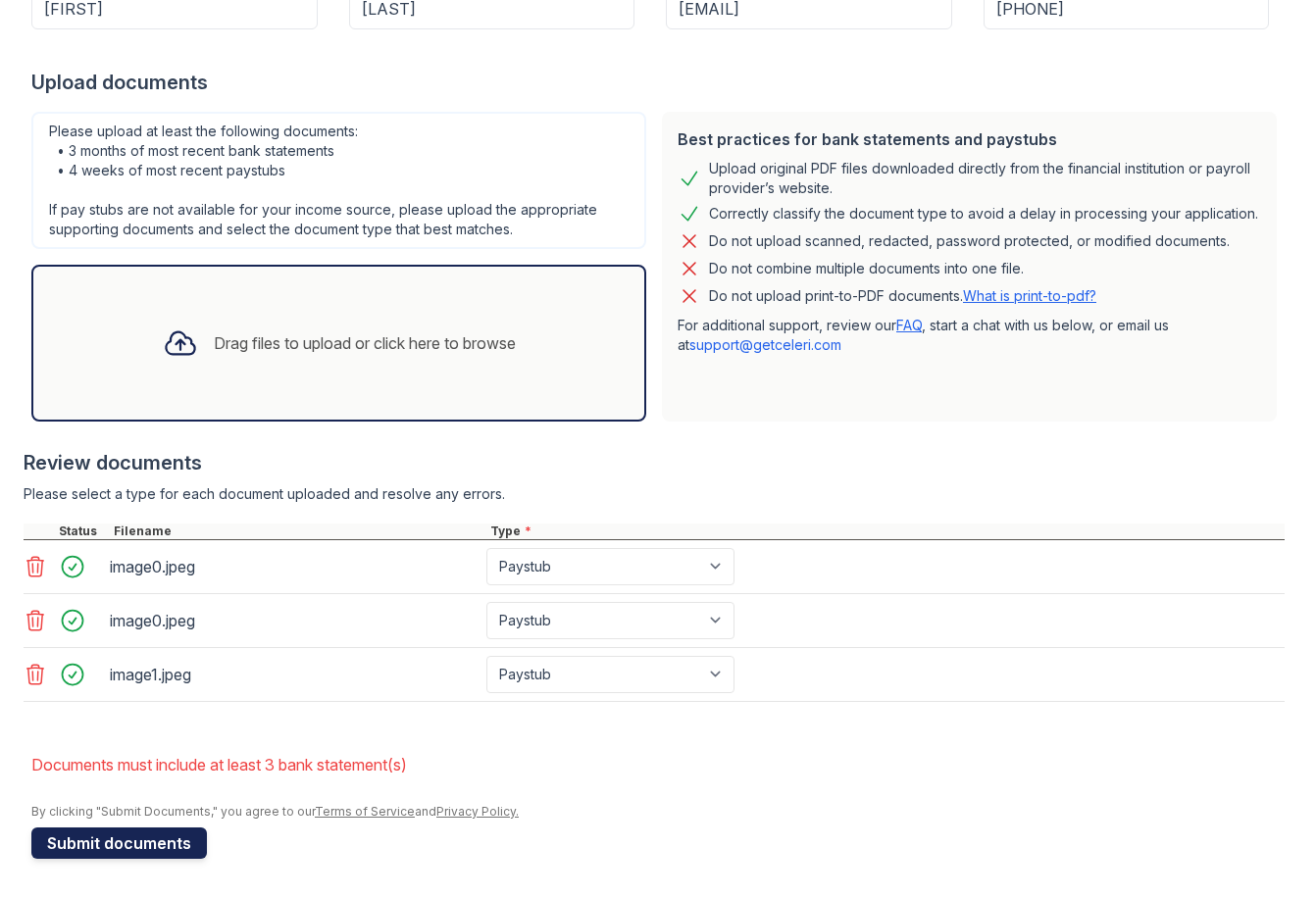 click on "Submit documents" at bounding box center [119, 843] 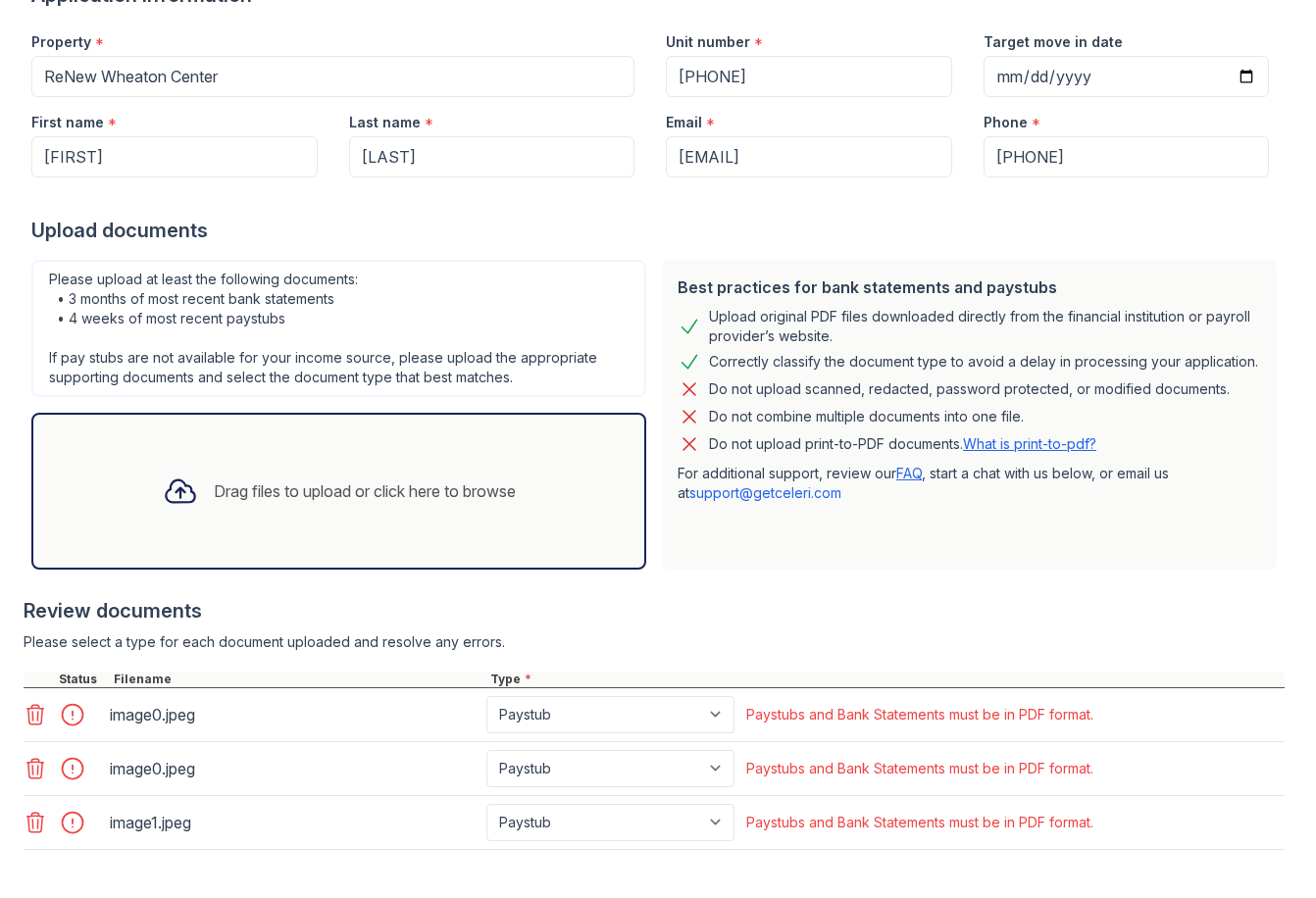 scroll, scrollTop: 386, scrollLeft: 0, axis: vertical 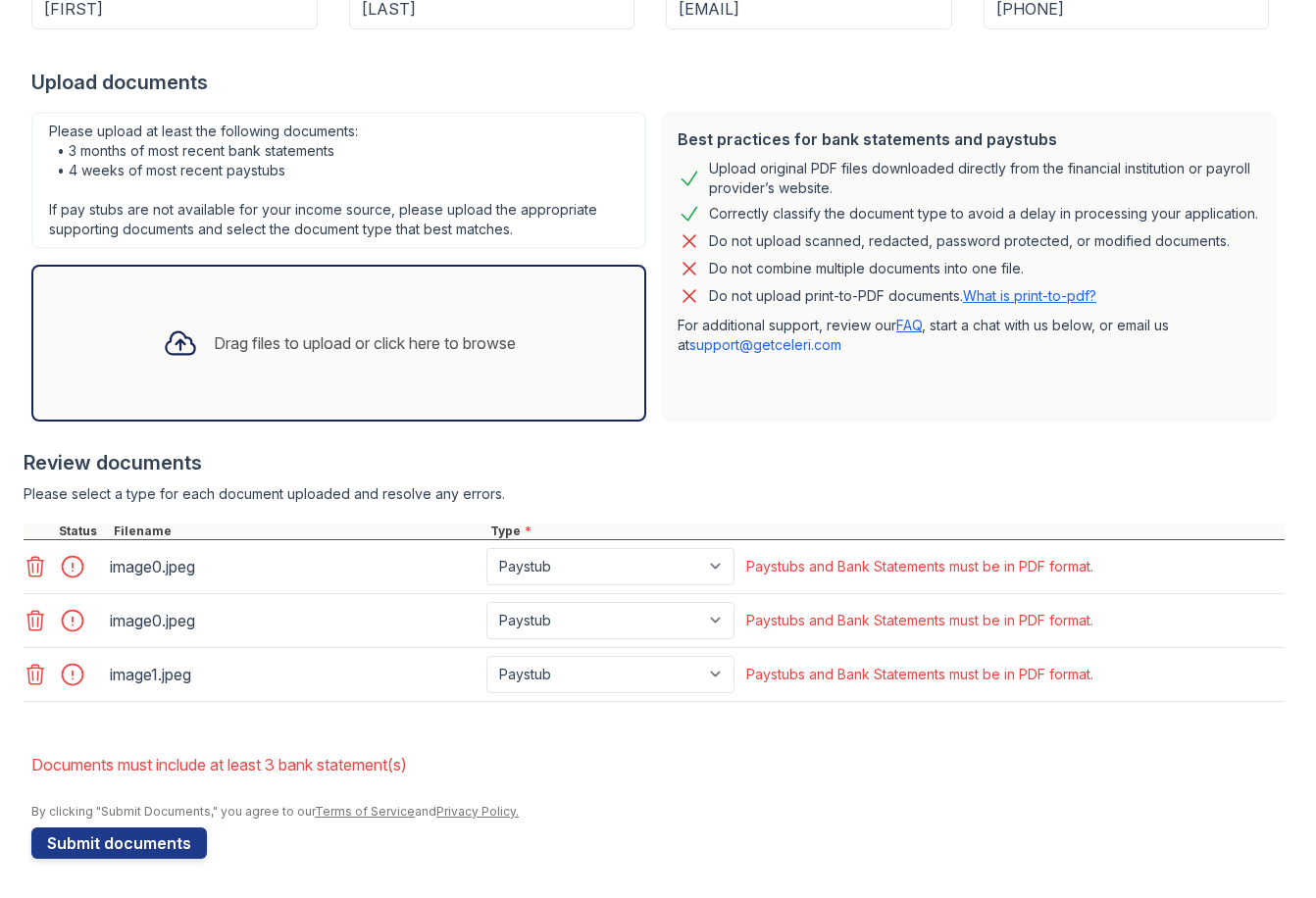 click 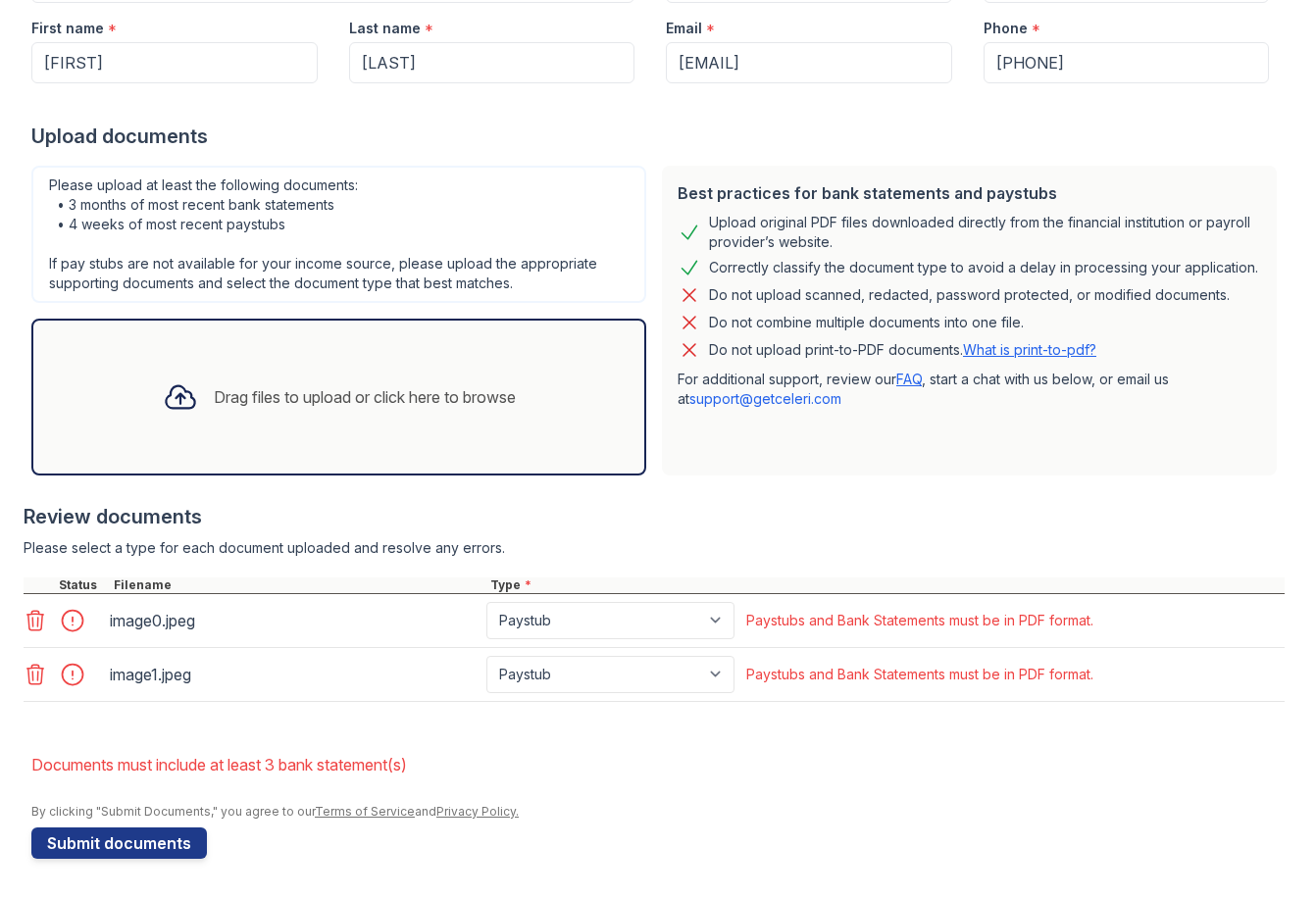 scroll, scrollTop: 332, scrollLeft: 0, axis: vertical 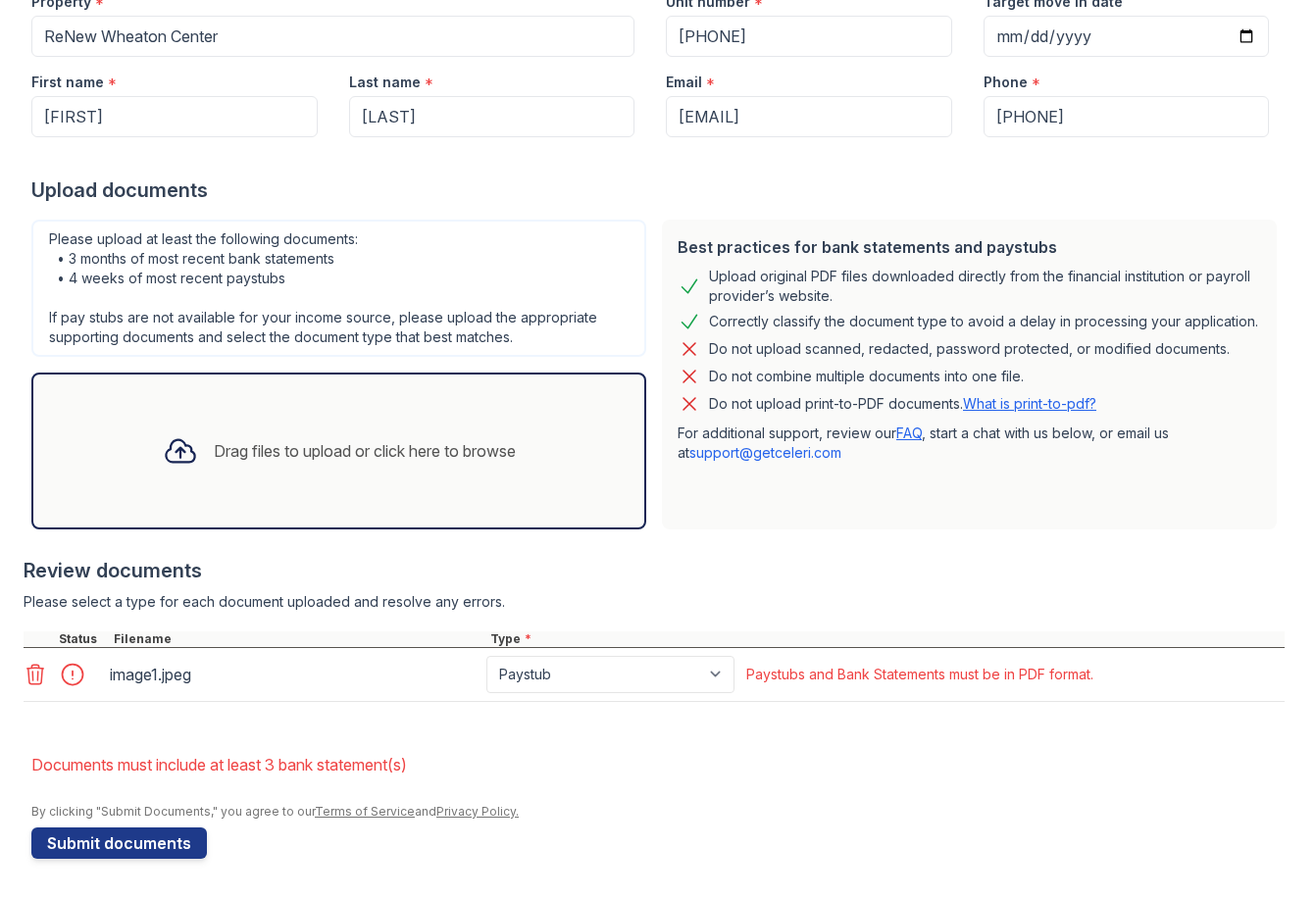 click 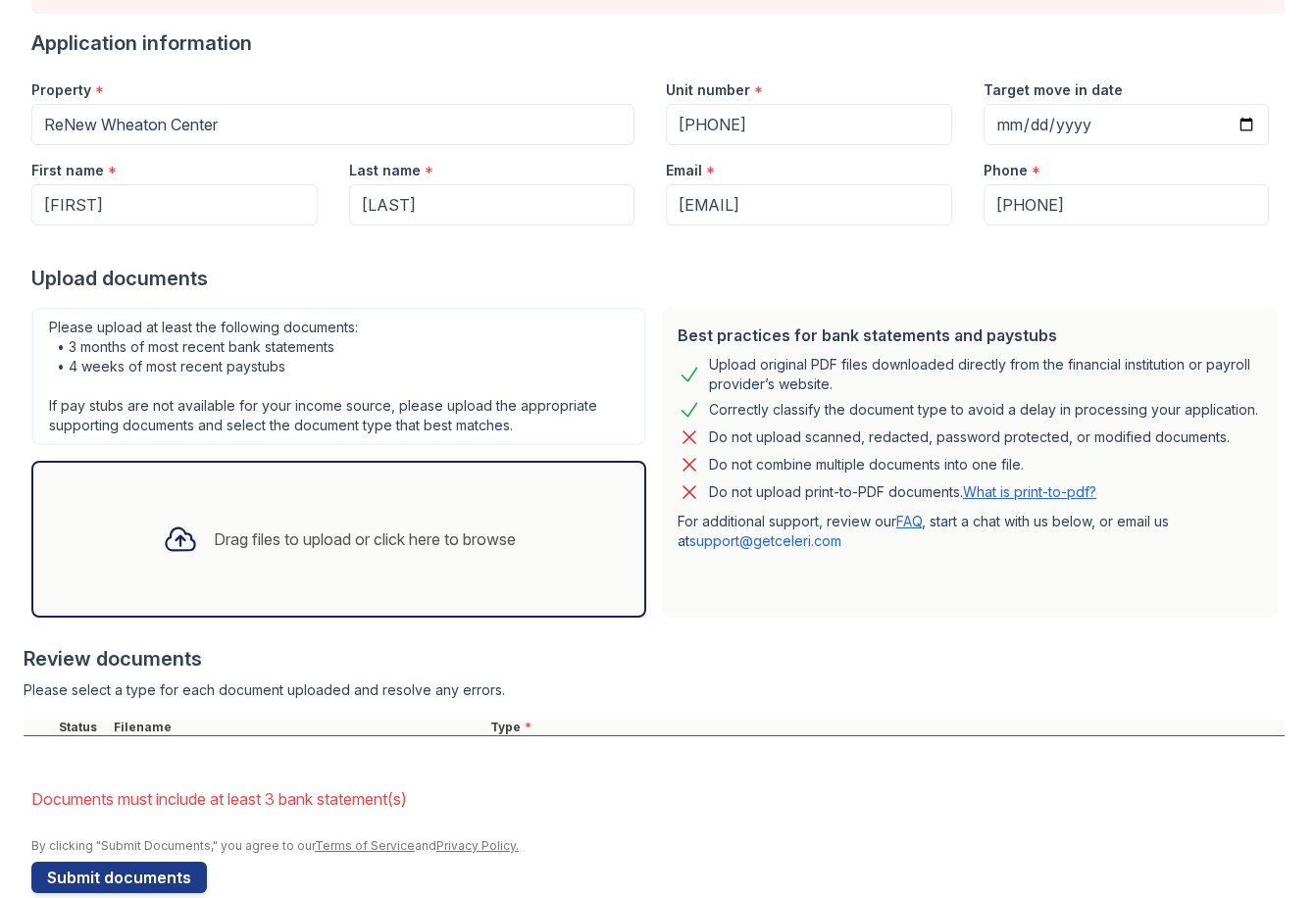 scroll, scrollTop: 224, scrollLeft: 0, axis: vertical 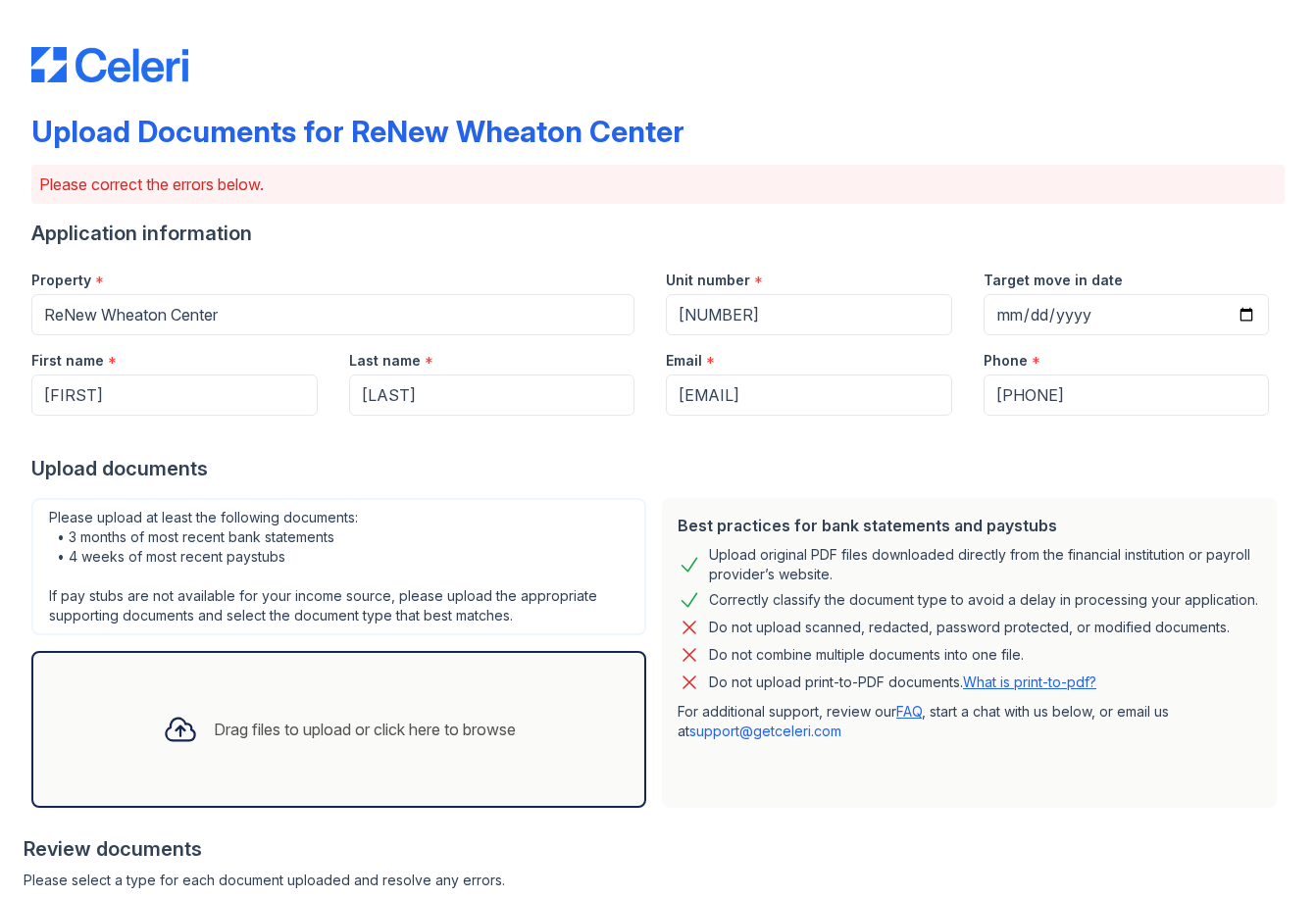select on "paystub" 